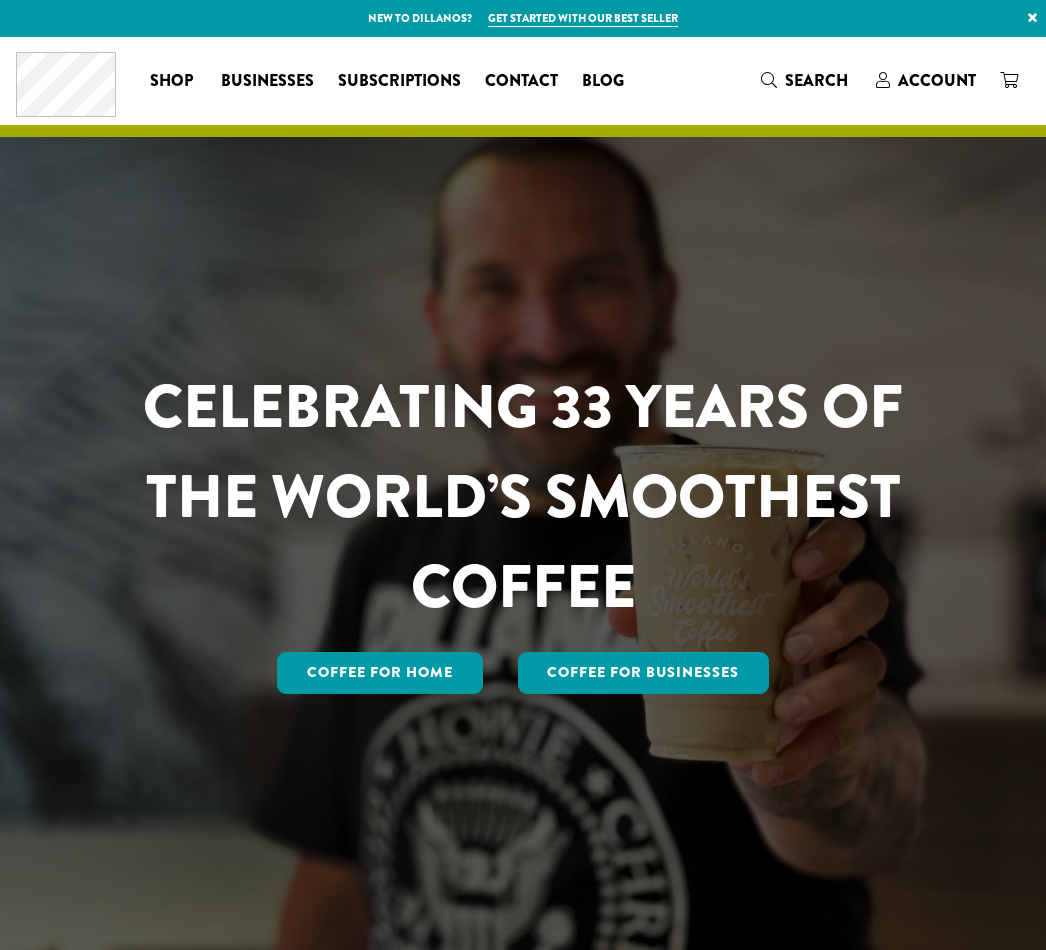 scroll, scrollTop: 0, scrollLeft: 0, axis: both 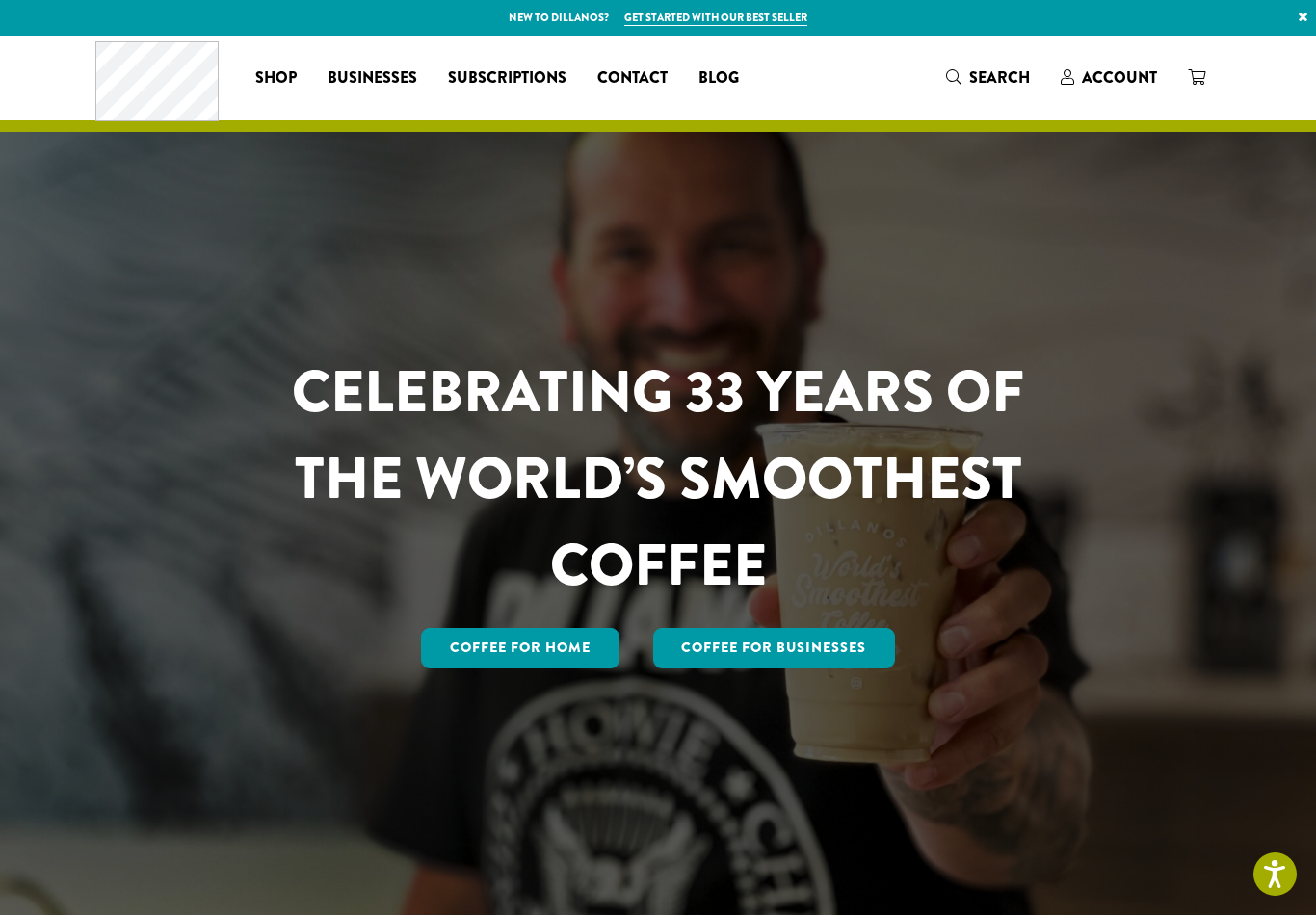 click on "Account" at bounding box center (1119, 77) 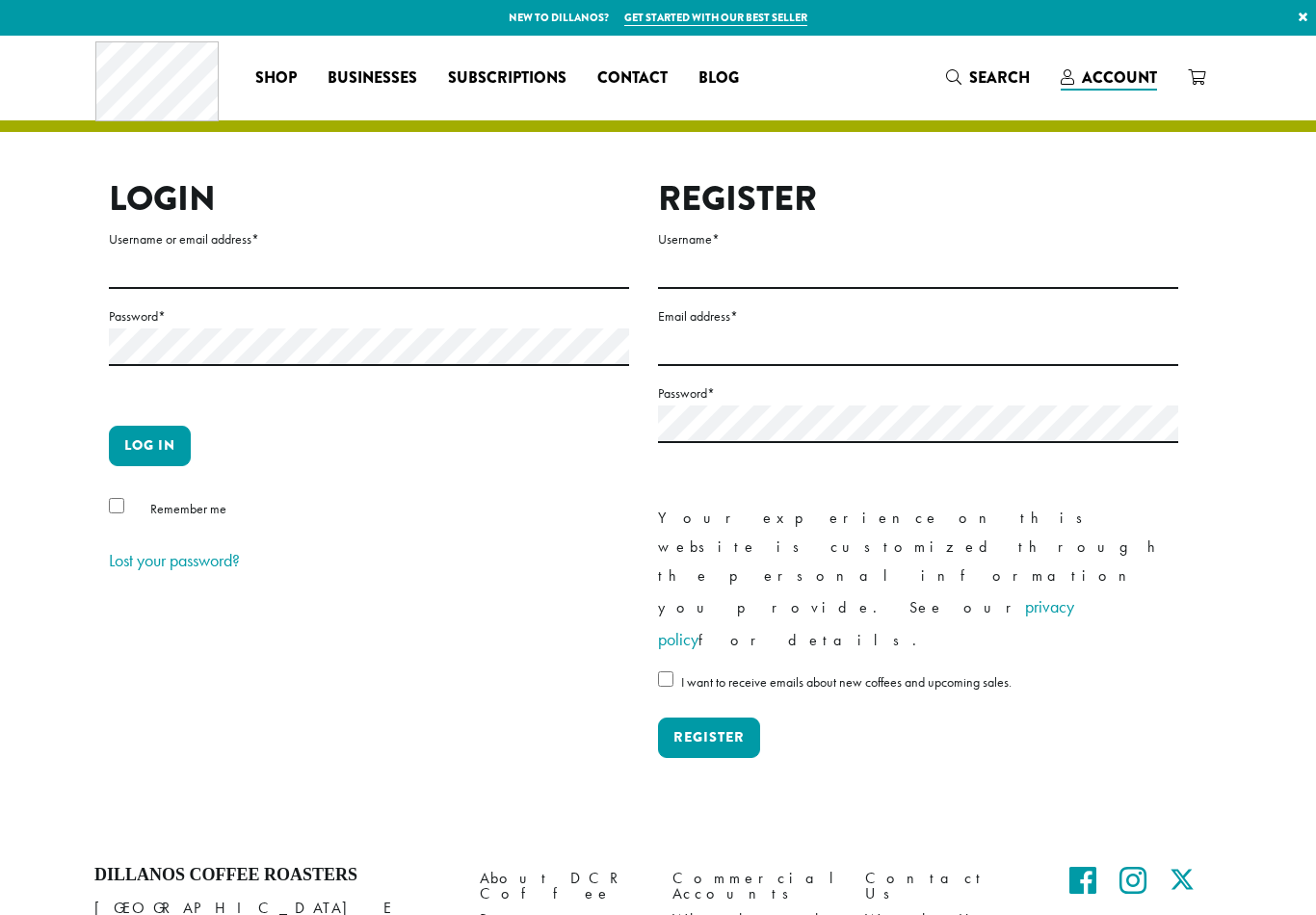 scroll, scrollTop: 0, scrollLeft: 0, axis: both 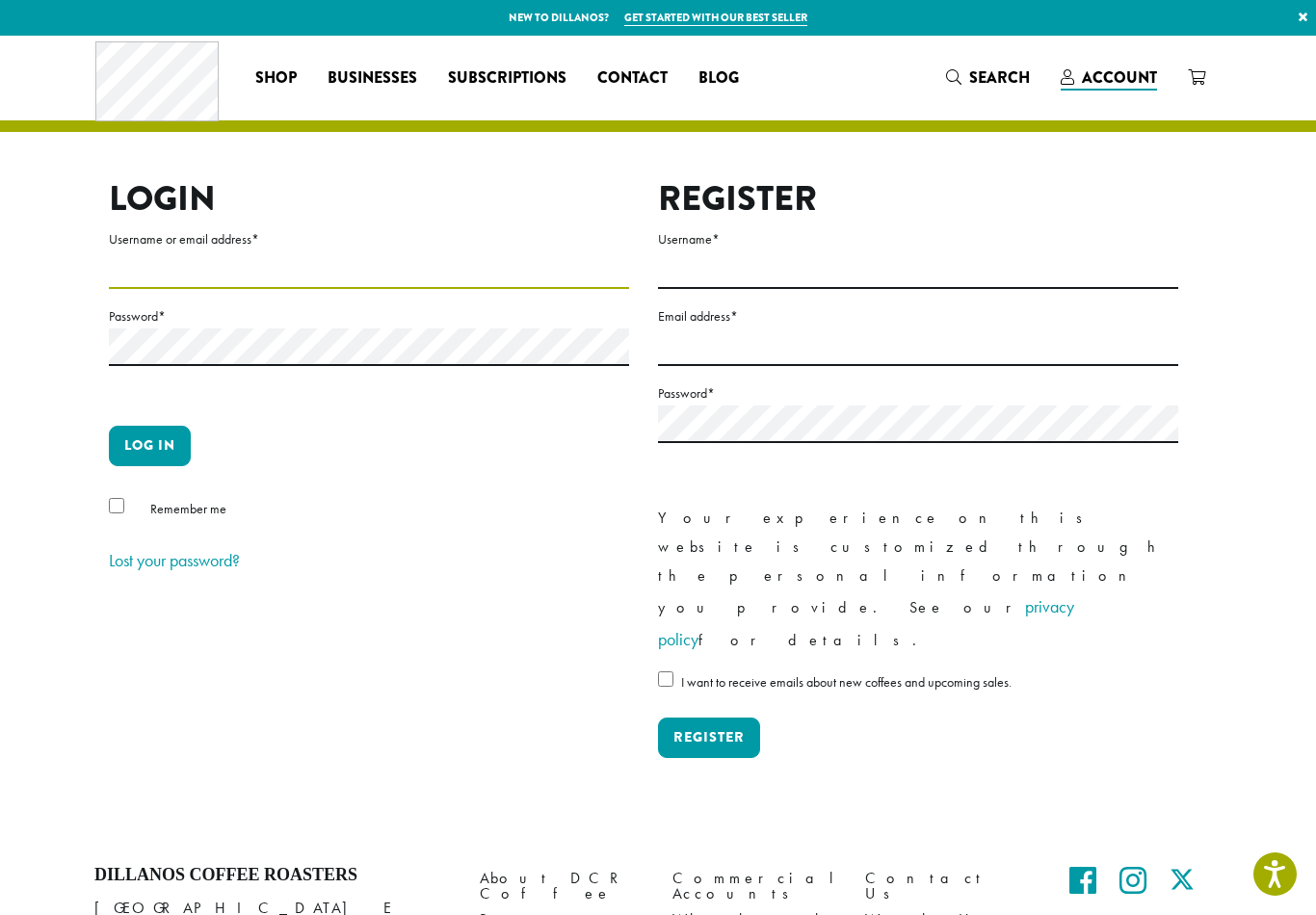 type on "**********" 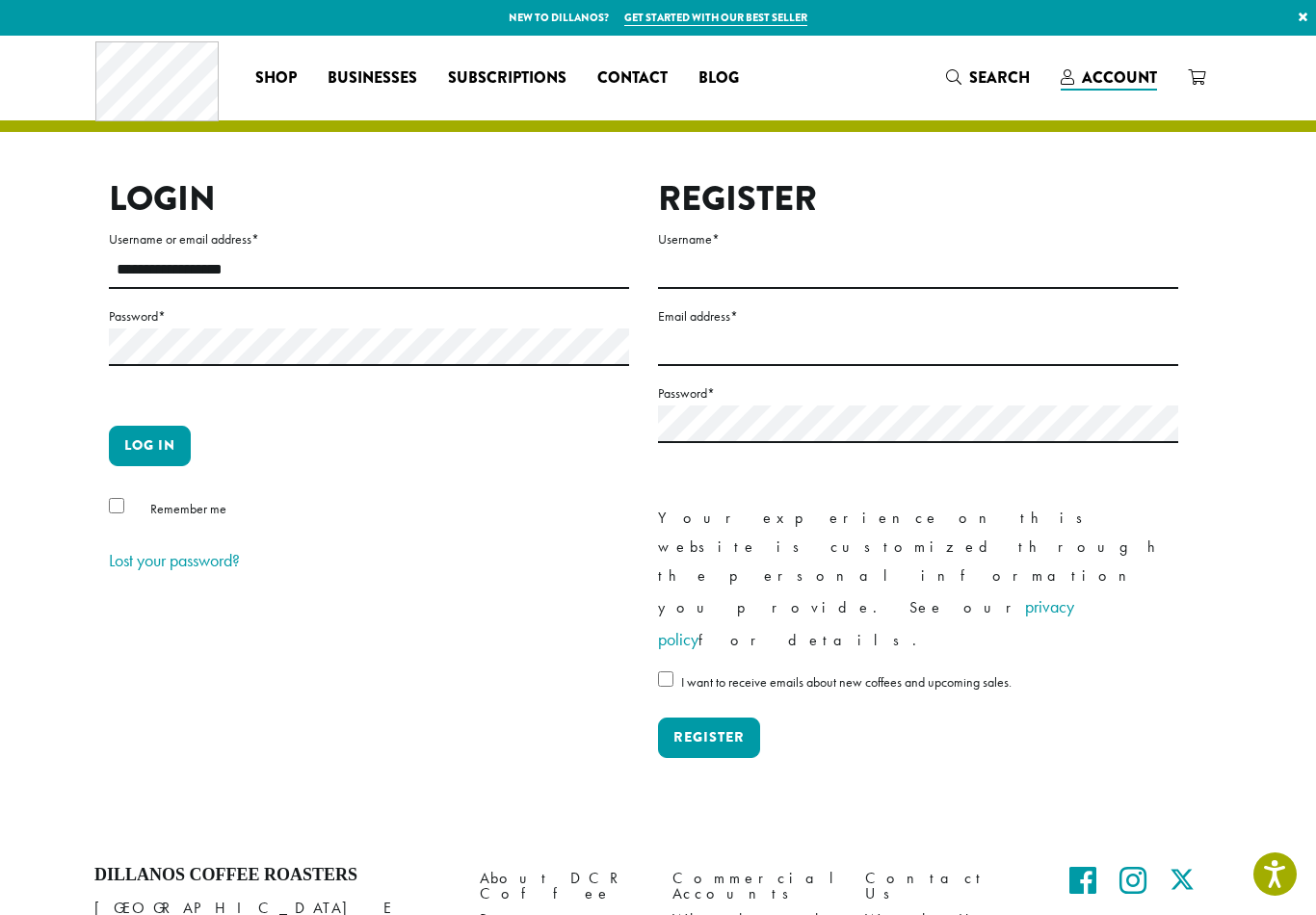 click on "Log in" at bounding box center [149, 446] 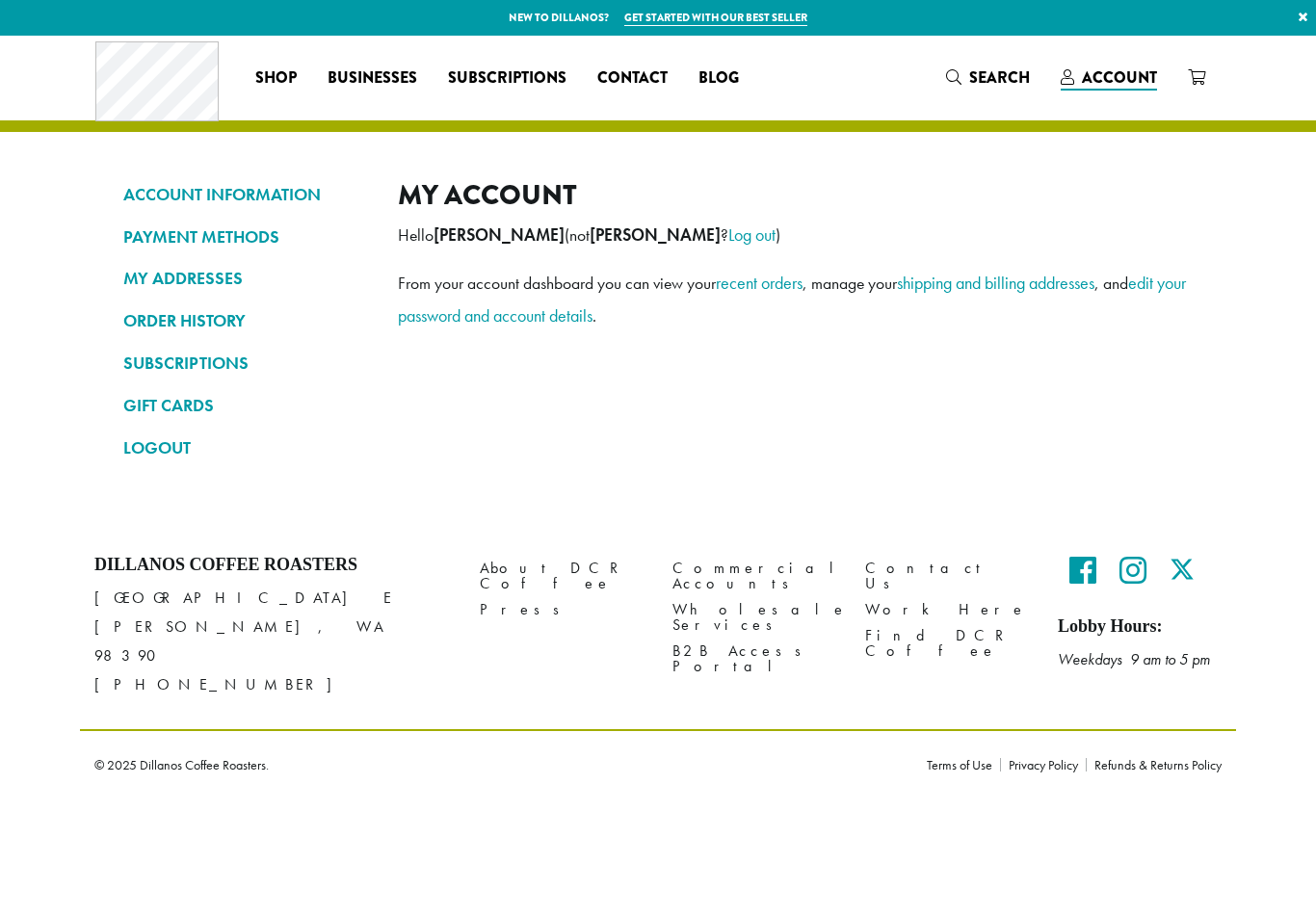 scroll, scrollTop: 0, scrollLeft: 0, axis: both 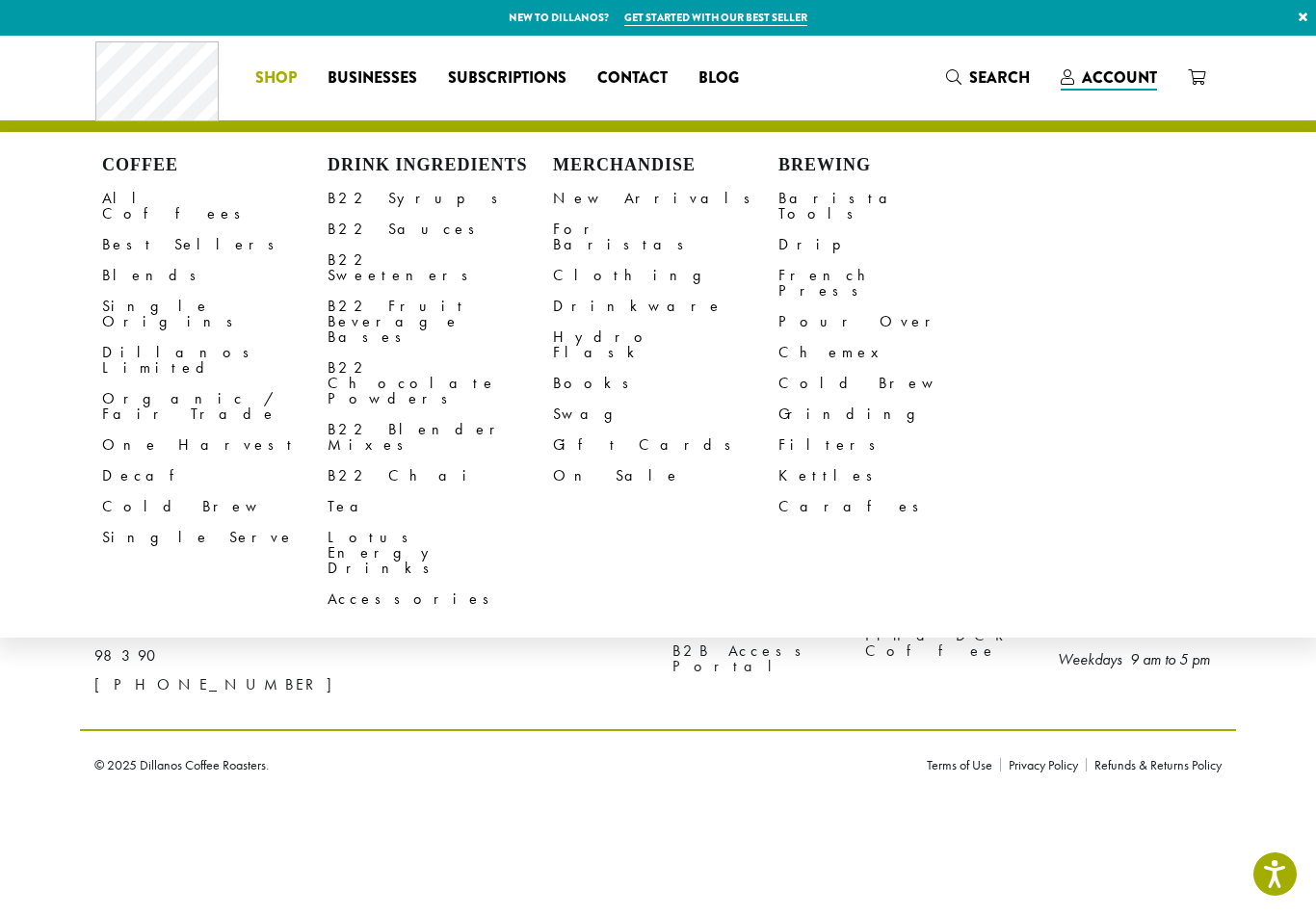 click on "All Coffees" at bounding box center [215, 206] 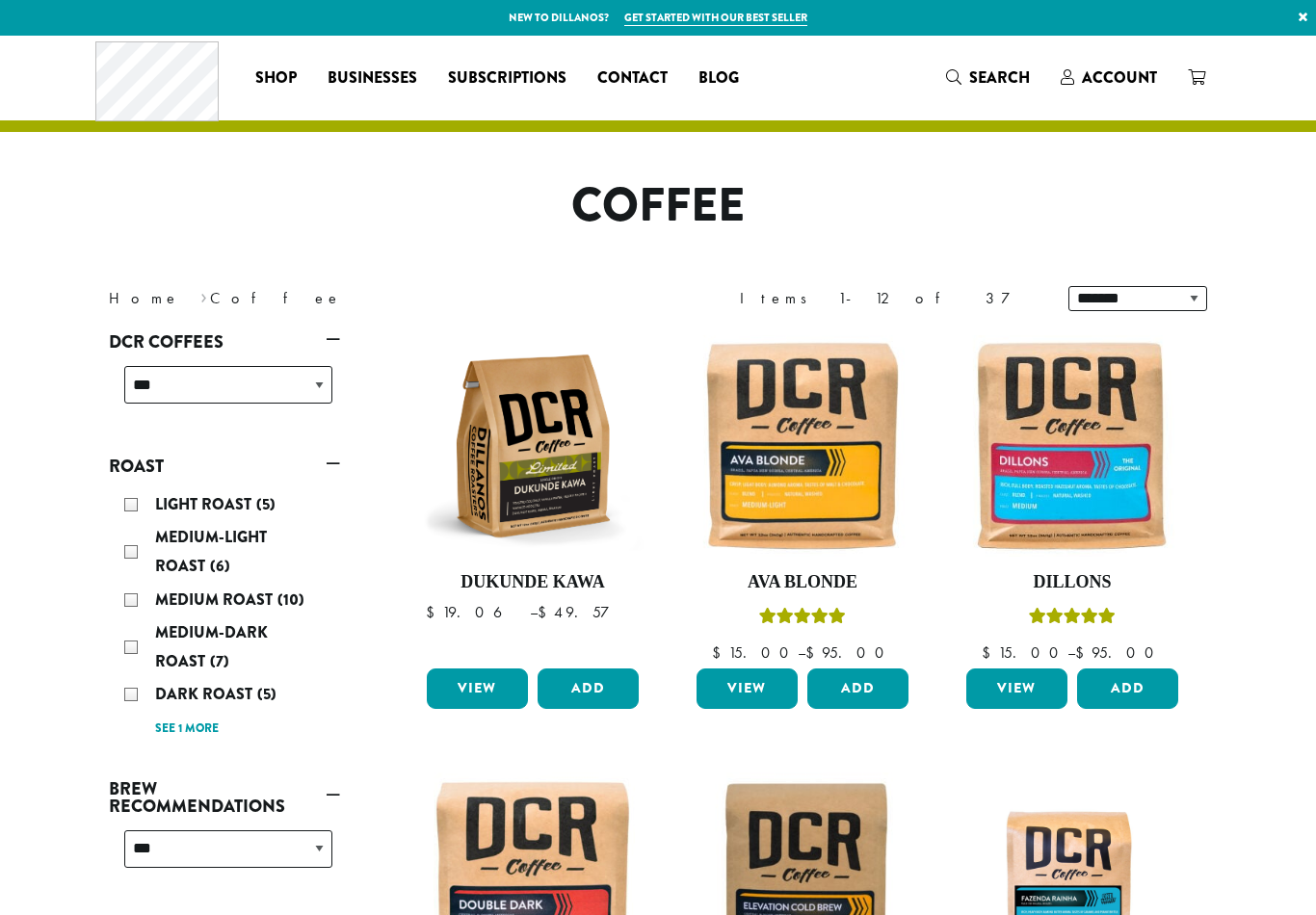 scroll, scrollTop: 0, scrollLeft: 0, axis: both 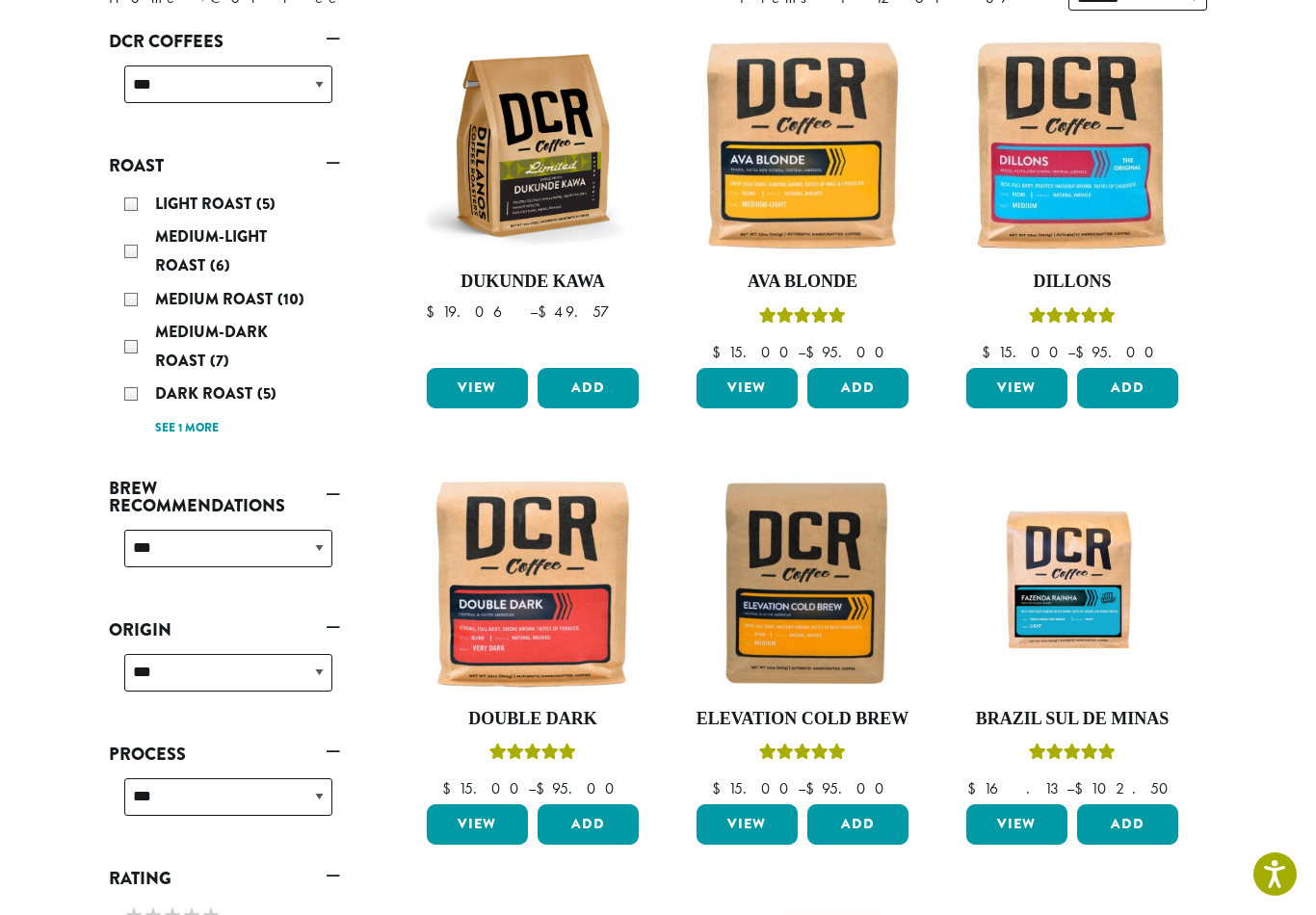 click on "Medium Roast (10)" at bounding box center [228, 300] 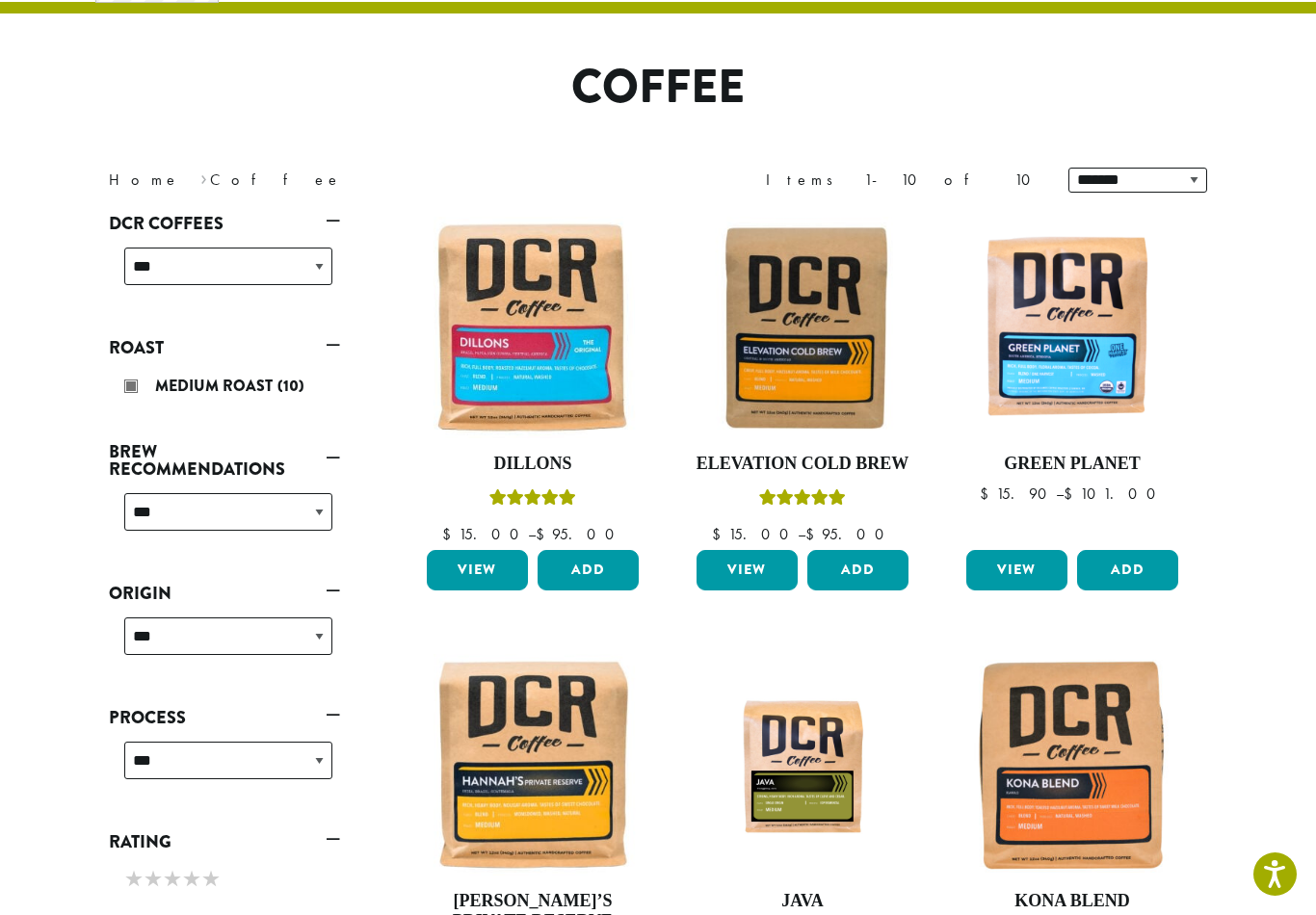 scroll, scrollTop: 118, scrollLeft: 0, axis: vertical 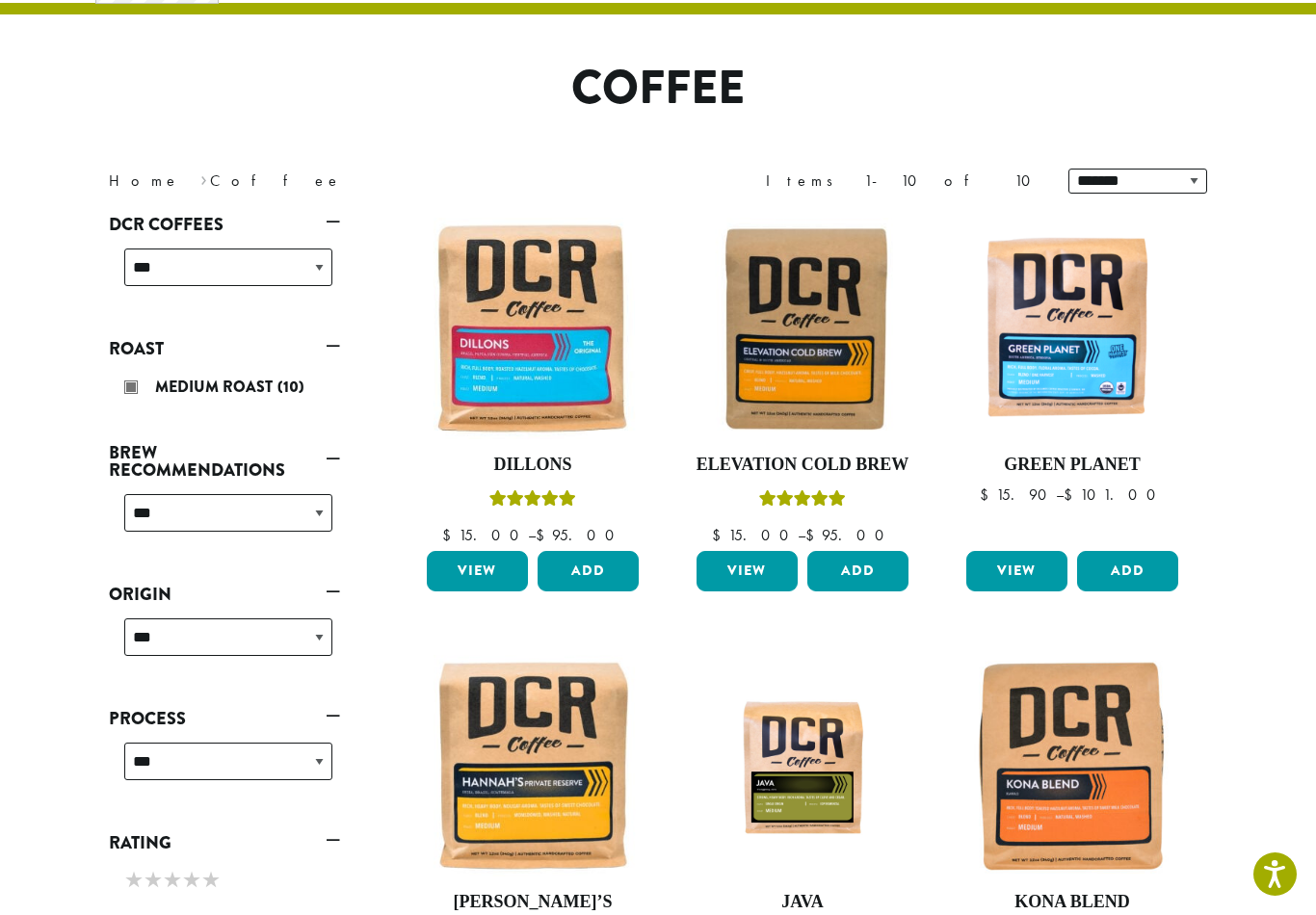 click on "View" at bounding box center [477, 571] 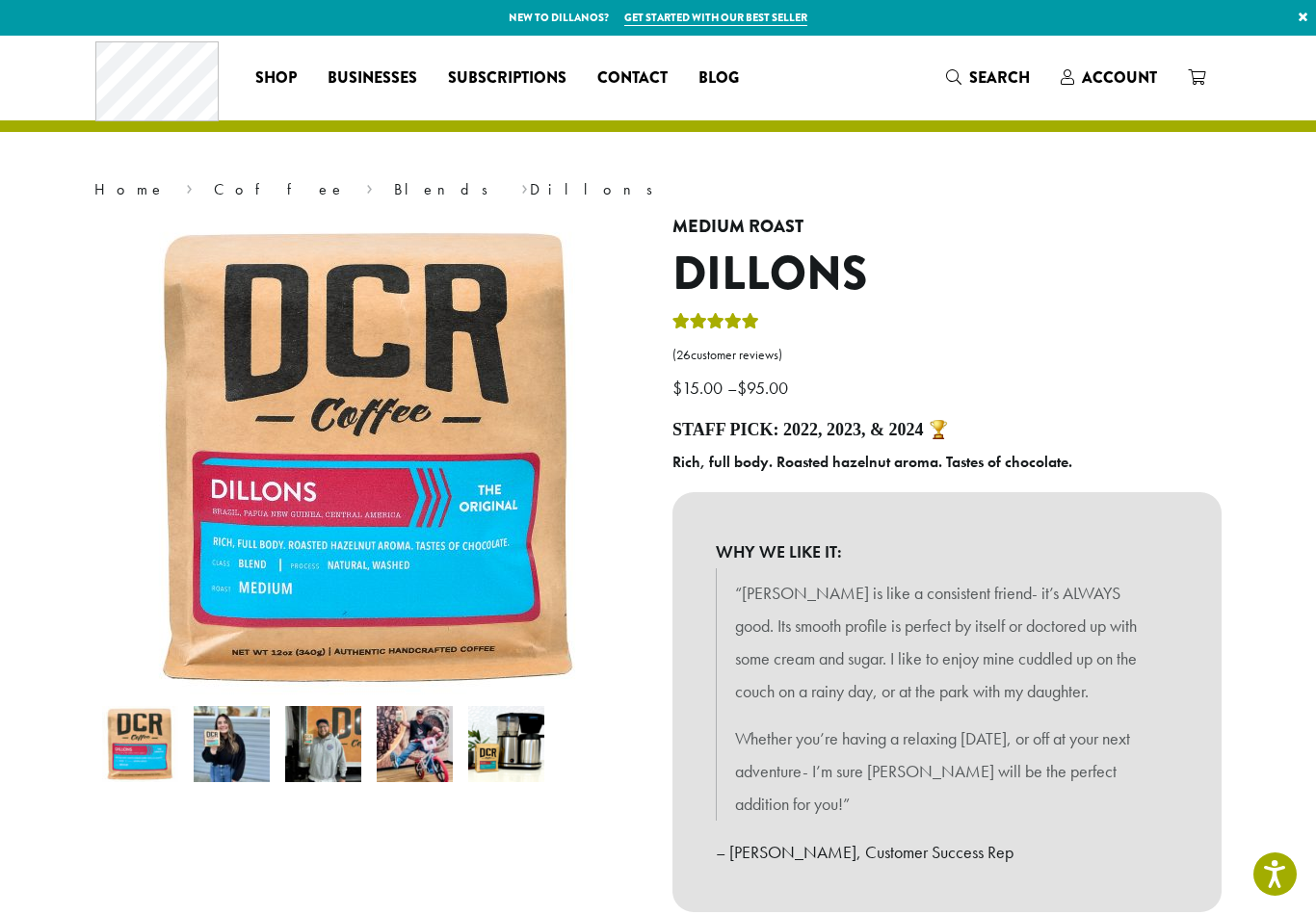 scroll, scrollTop: 0, scrollLeft: 0, axis: both 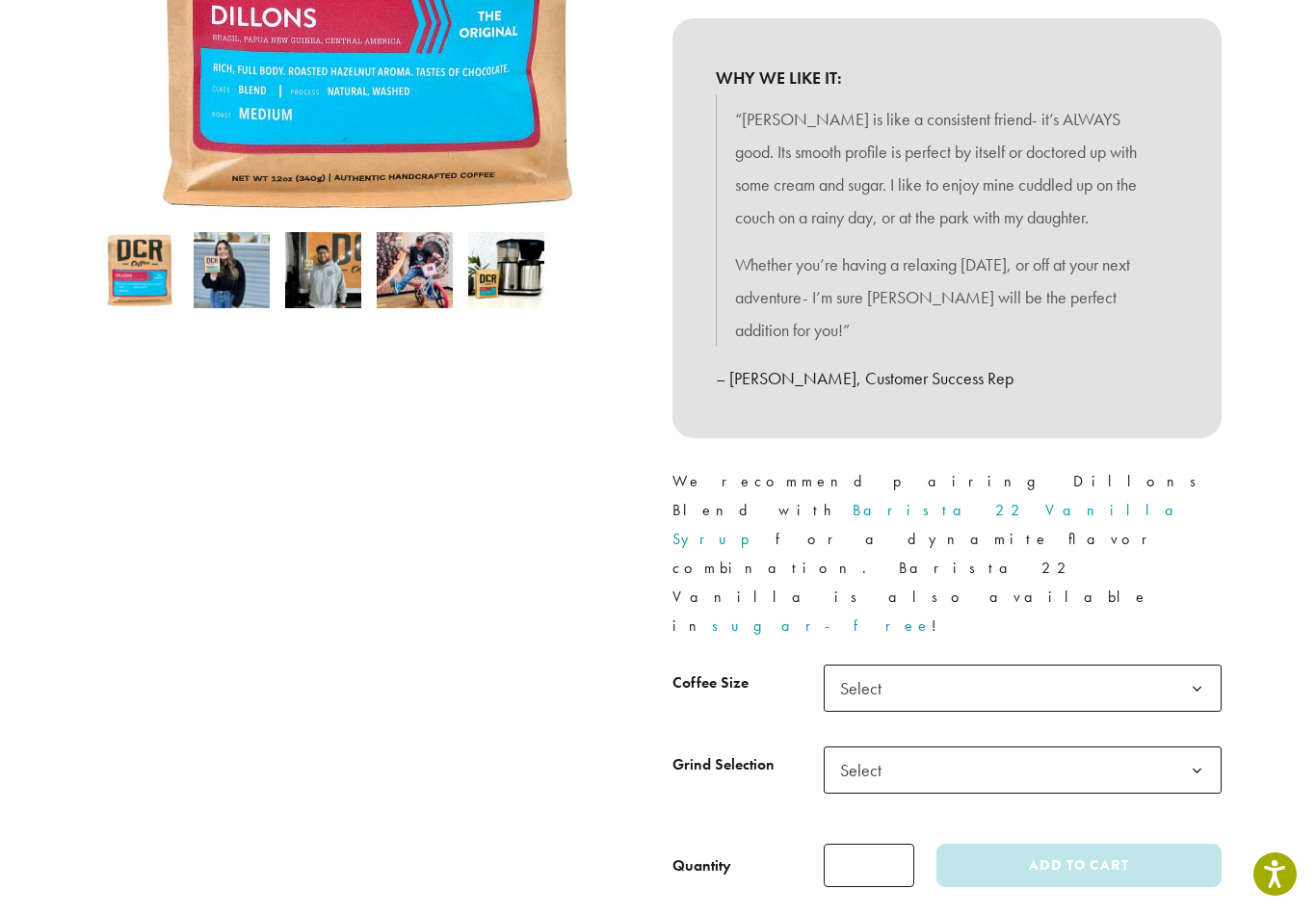 click 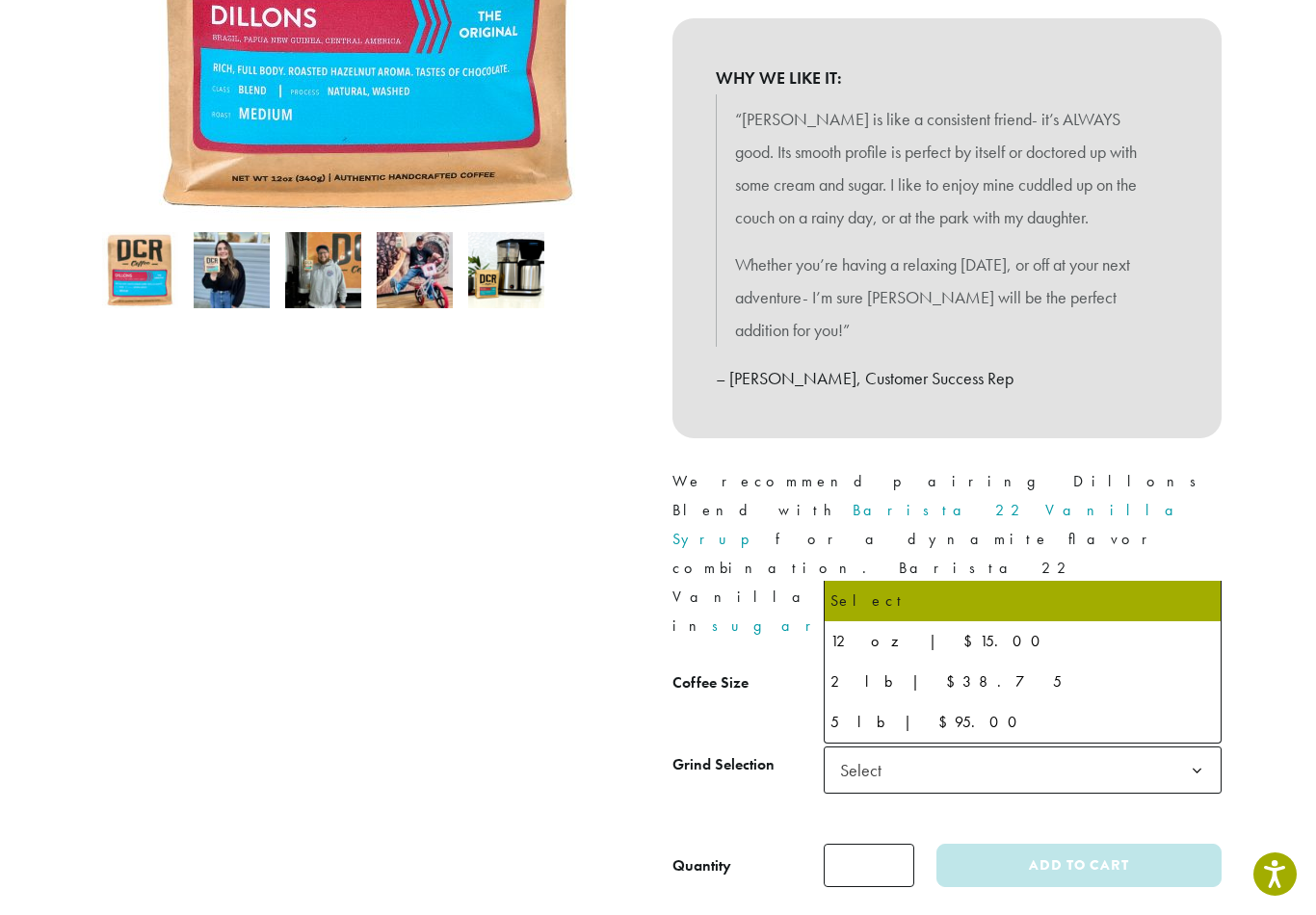 click at bounding box center (369, 315) 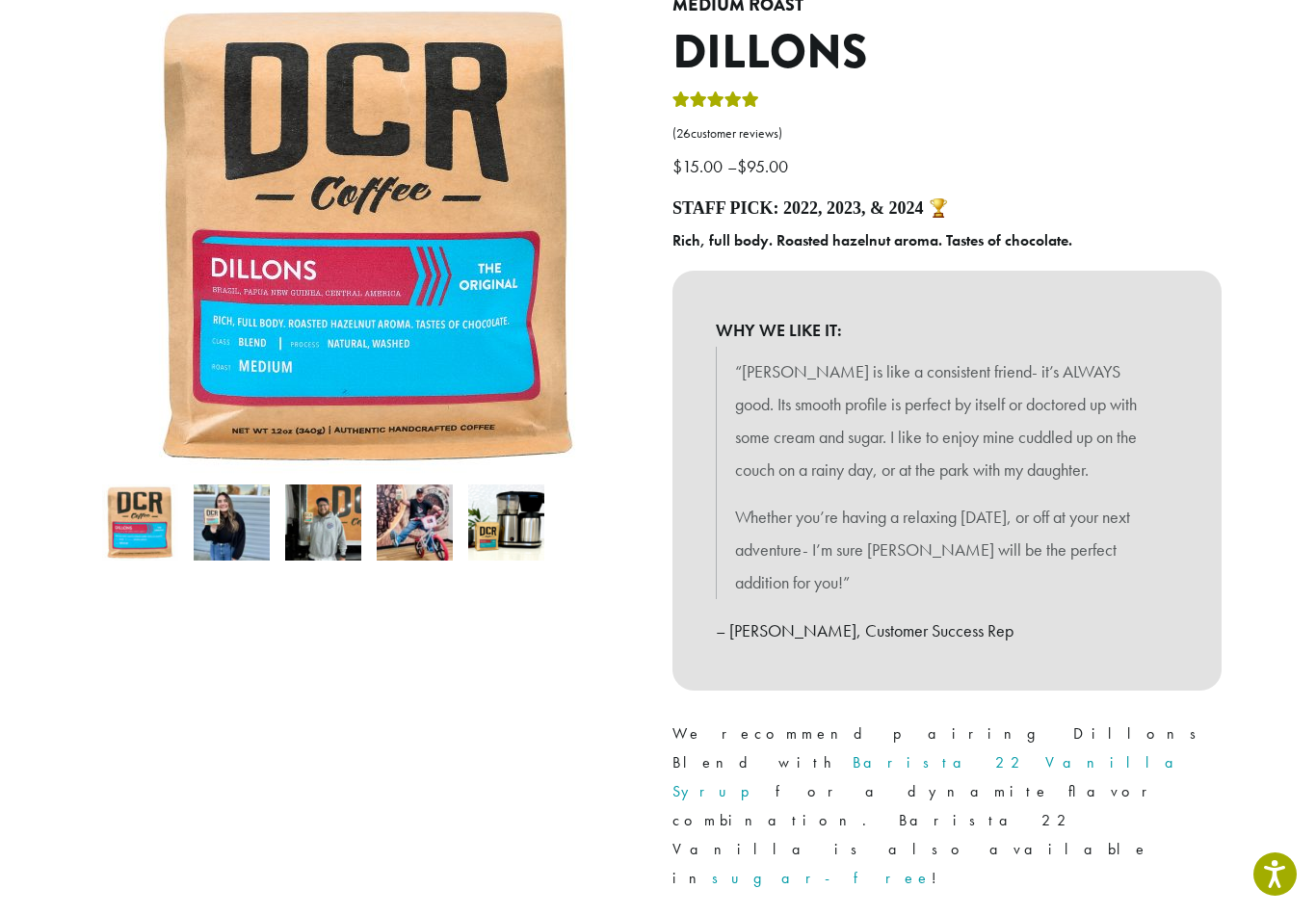 scroll, scrollTop: 217, scrollLeft: 0, axis: vertical 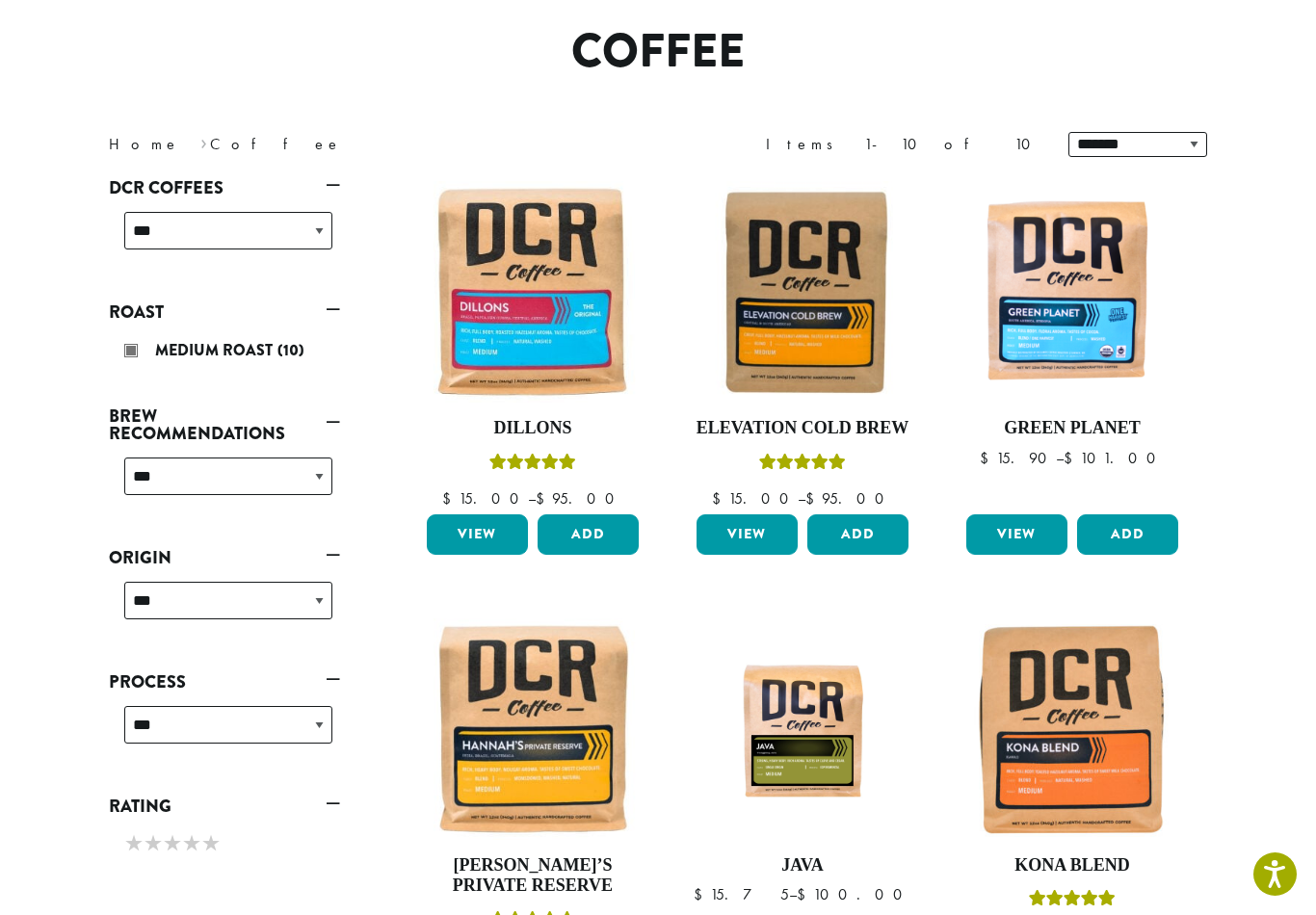 click on "Roast" at bounding box center (224, 312) 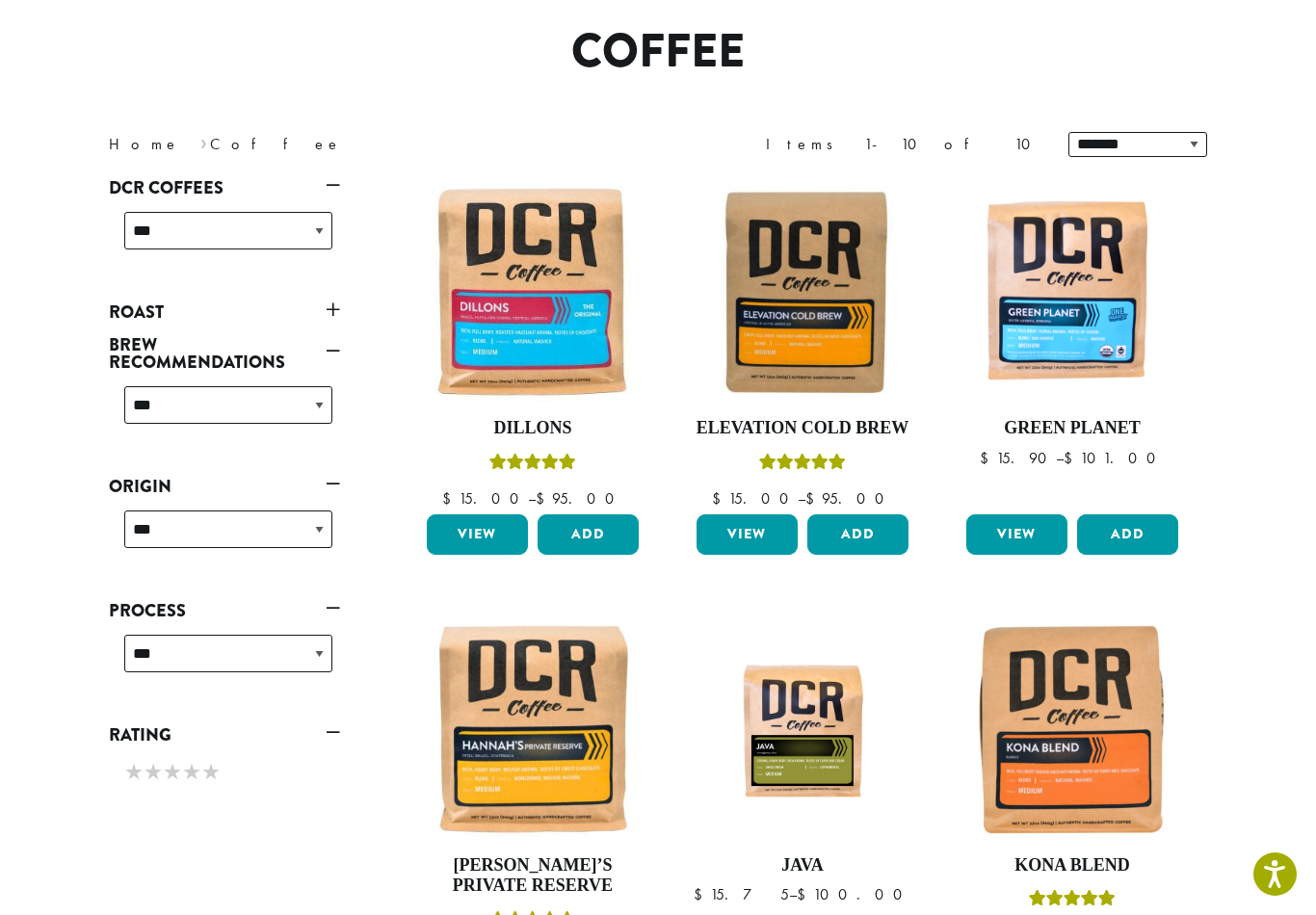 click on "Roast" at bounding box center [224, 312] 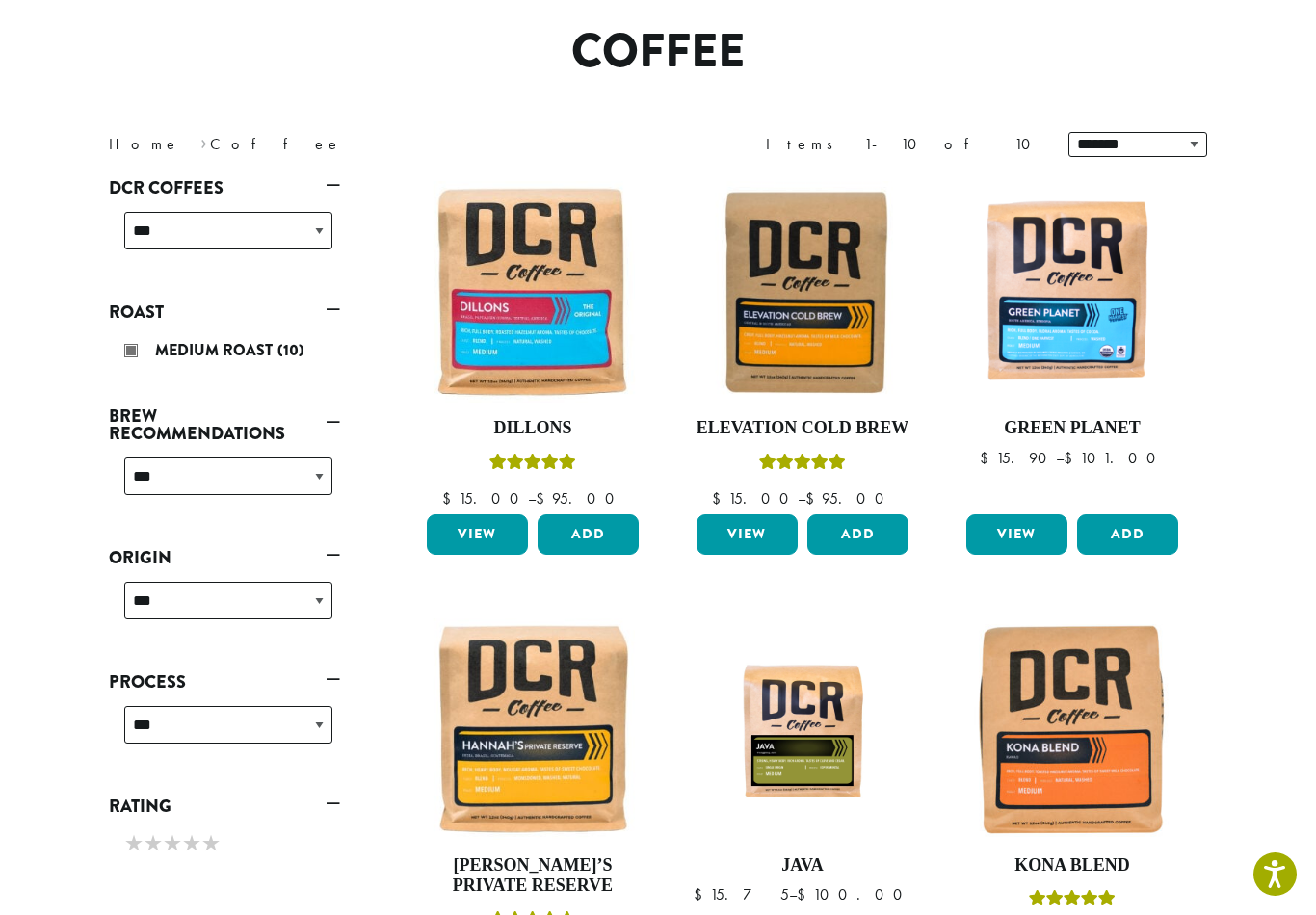 click on "Roast" at bounding box center [224, 312] 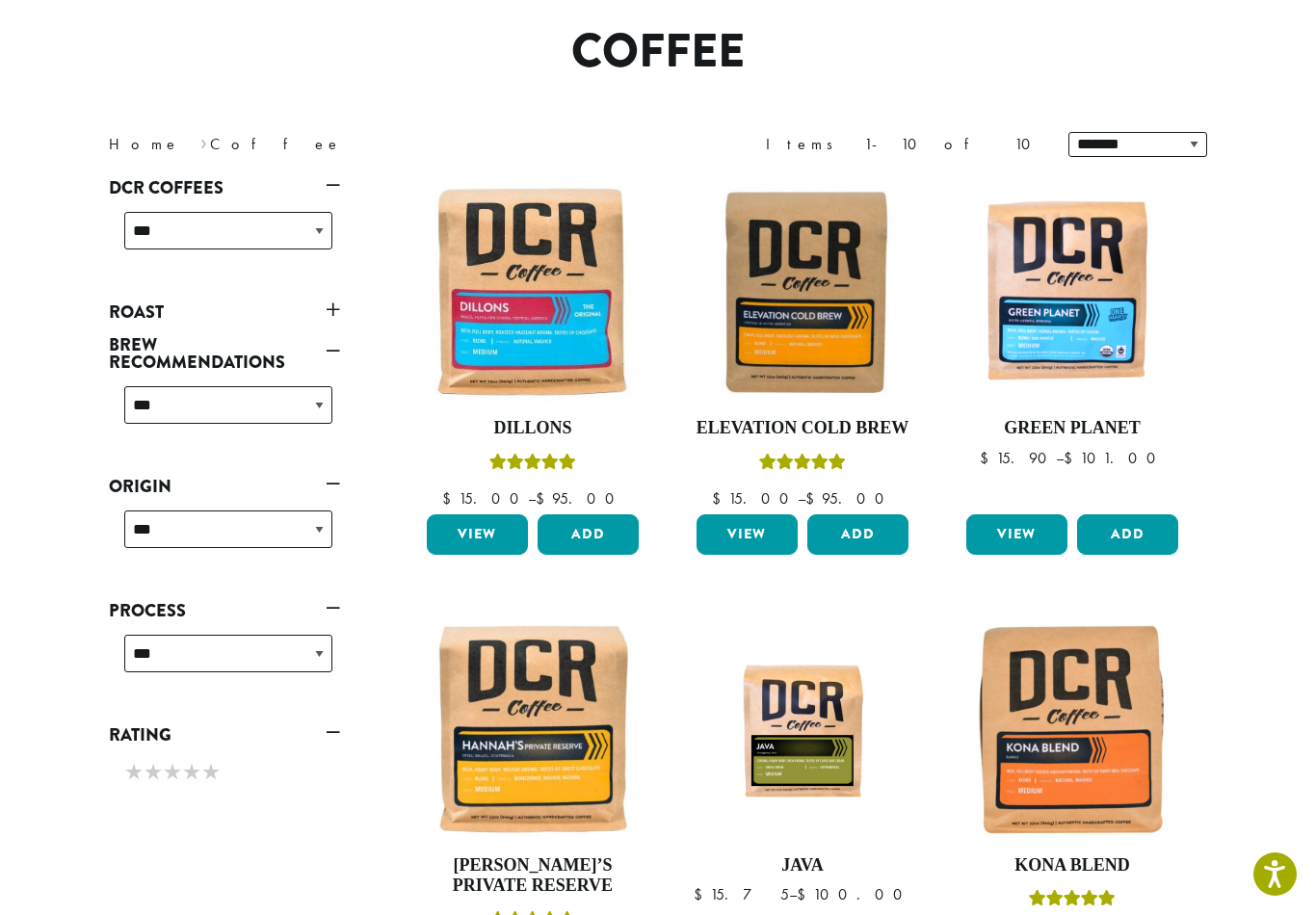 click on "Roast" at bounding box center (224, 312) 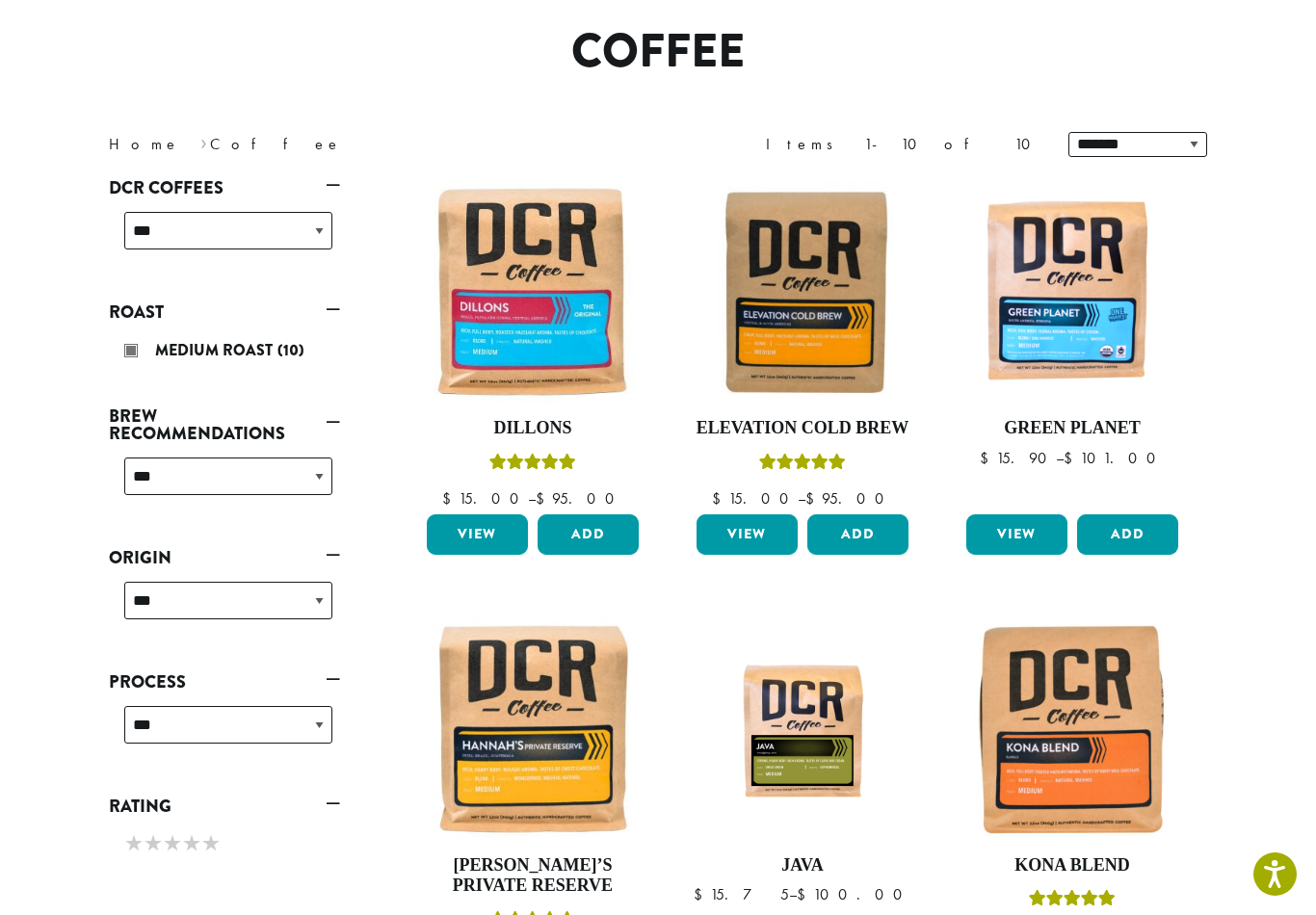 click on "Medium Roast (10)" at bounding box center [228, 351] 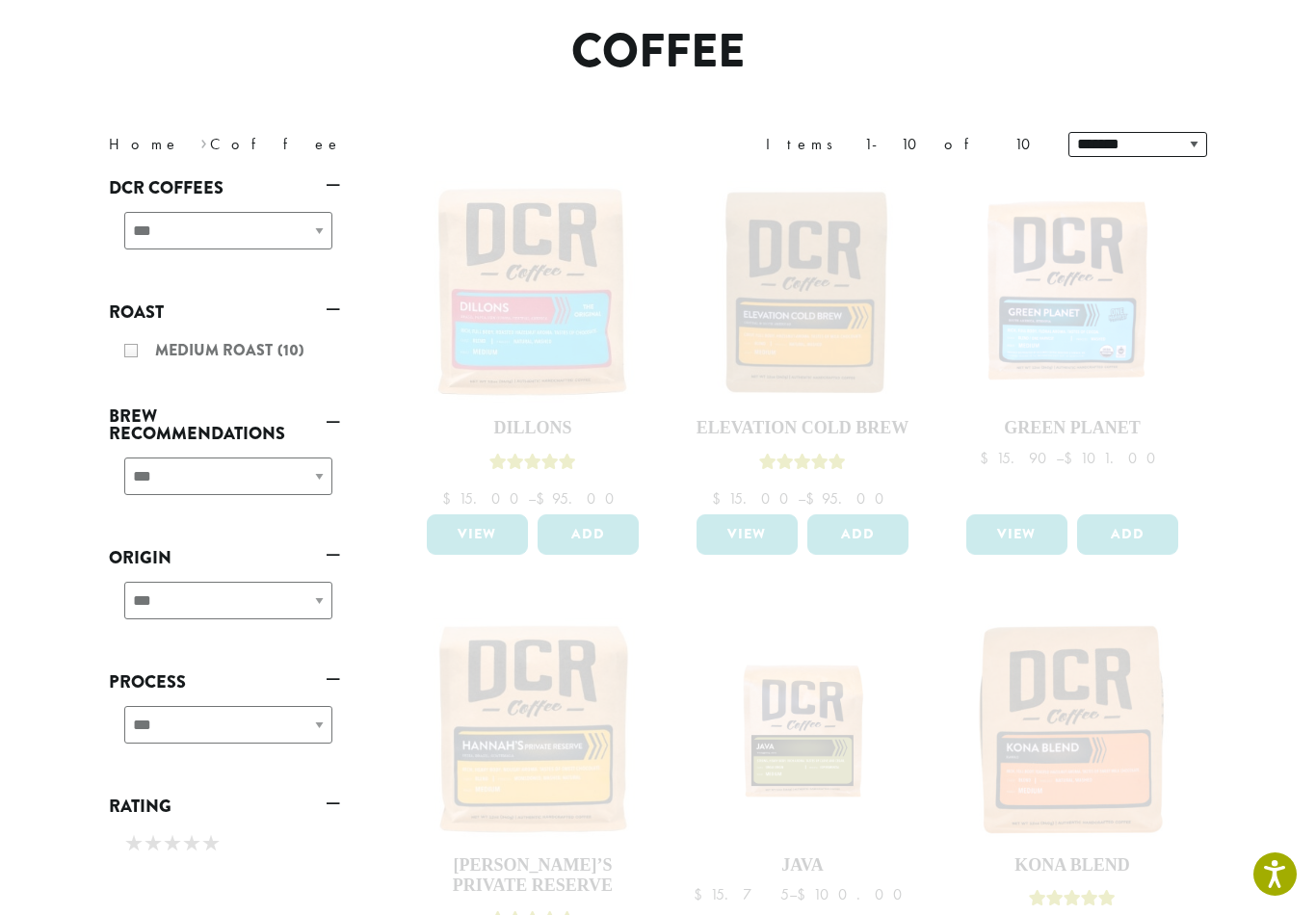 click on "Roast" at bounding box center (224, 312) 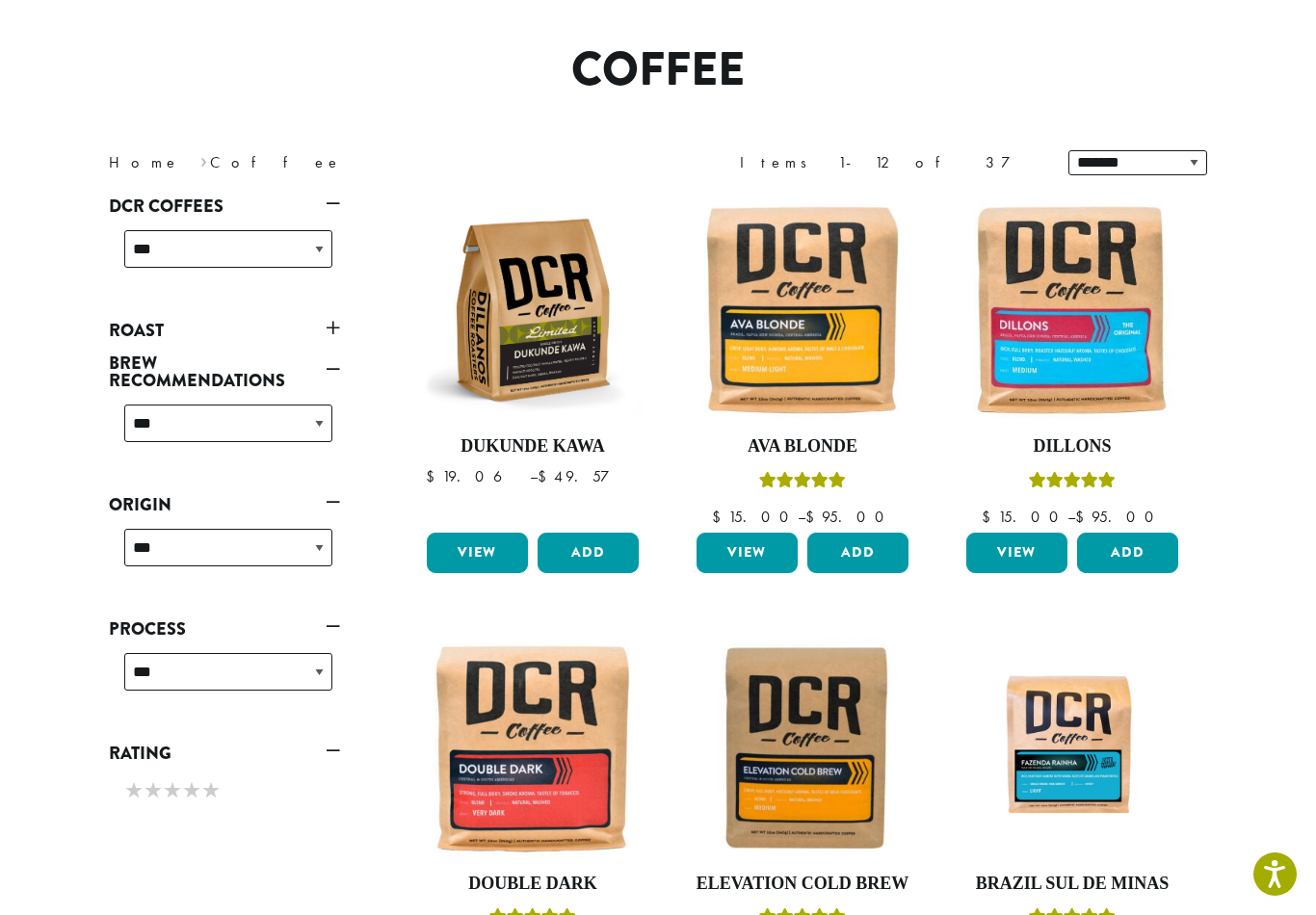 scroll, scrollTop: 118, scrollLeft: 0, axis: vertical 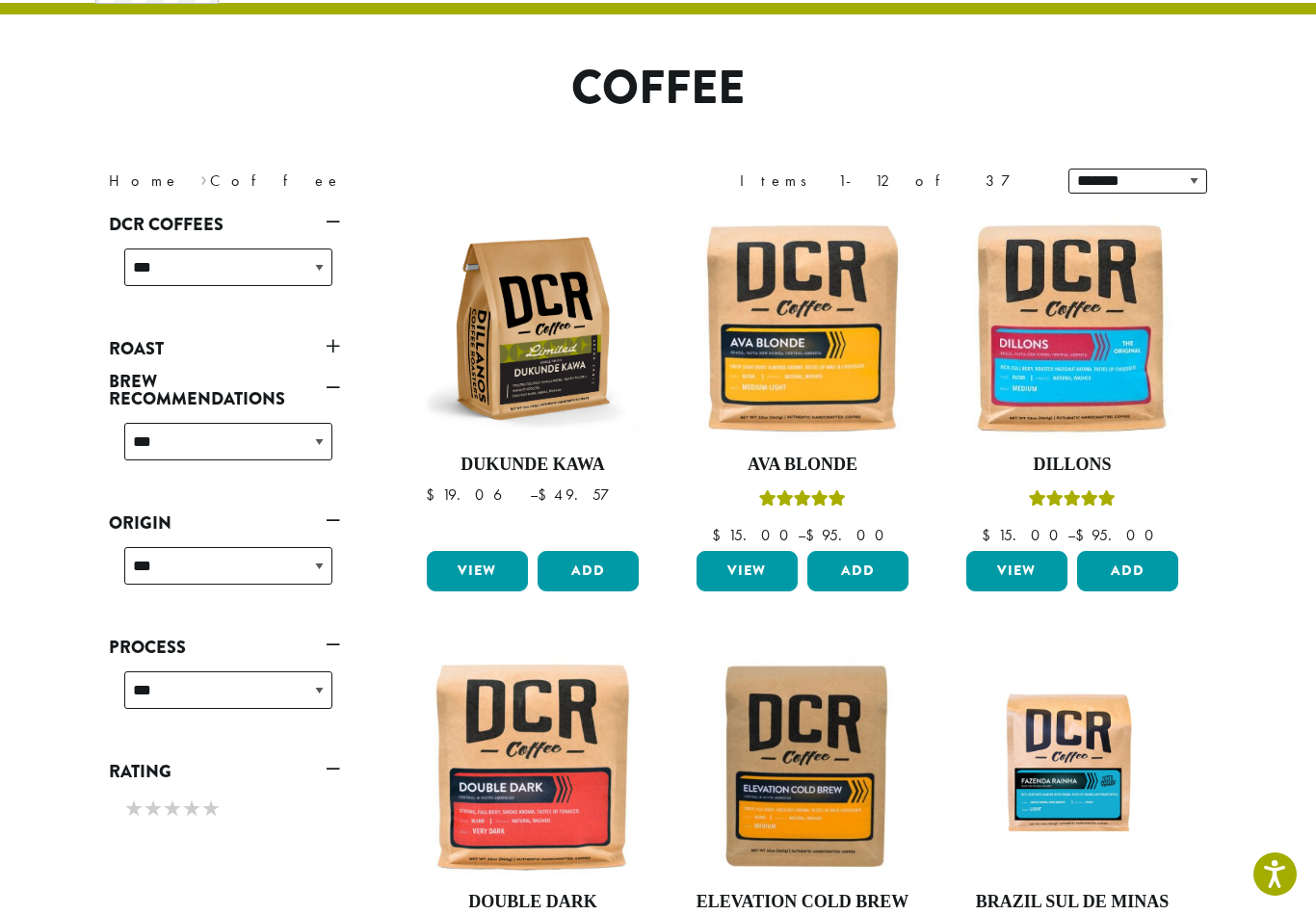 click on "Roast" at bounding box center [224, 349] 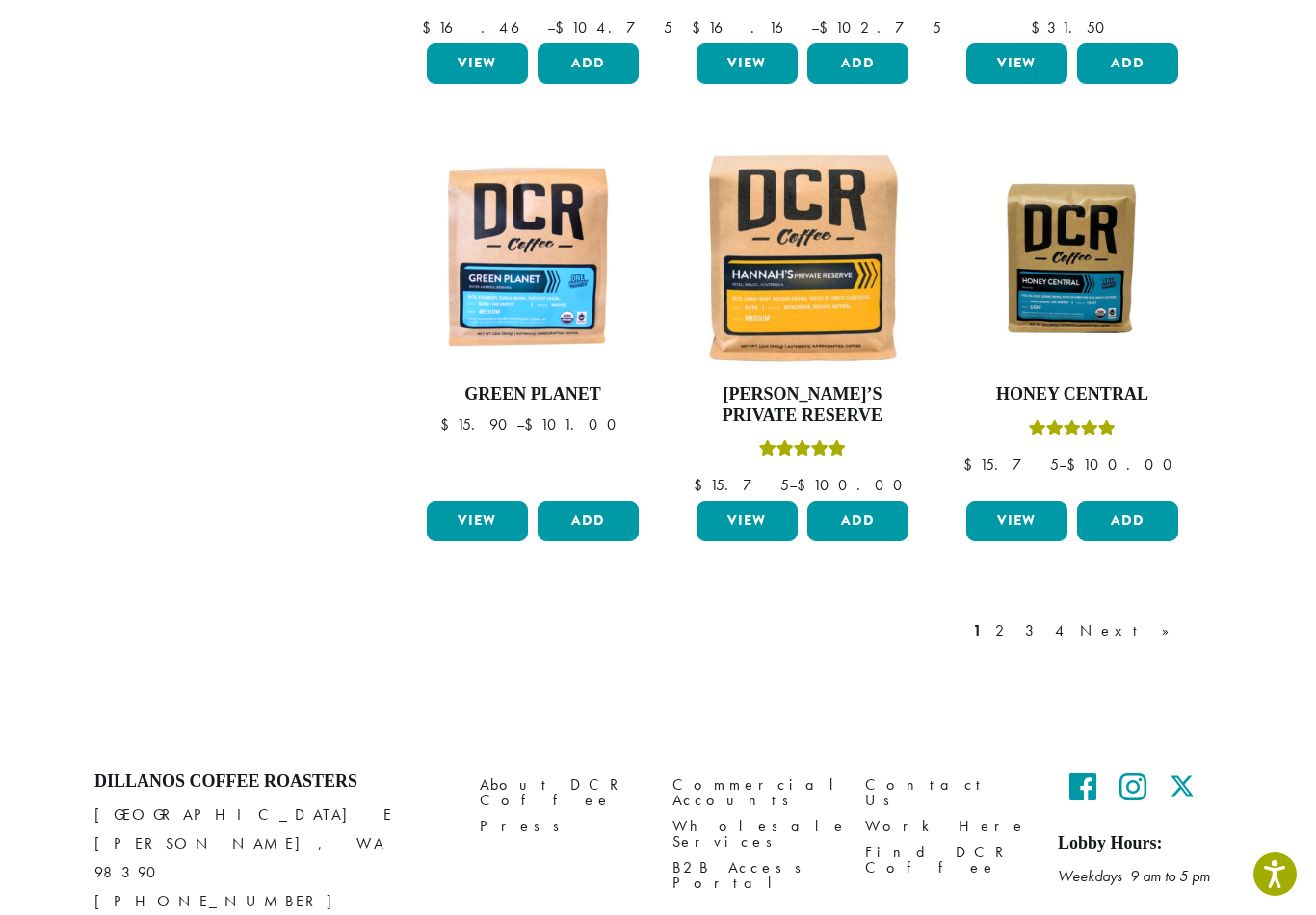scroll, scrollTop: 1482, scrollLeft: 0, axis: vertical 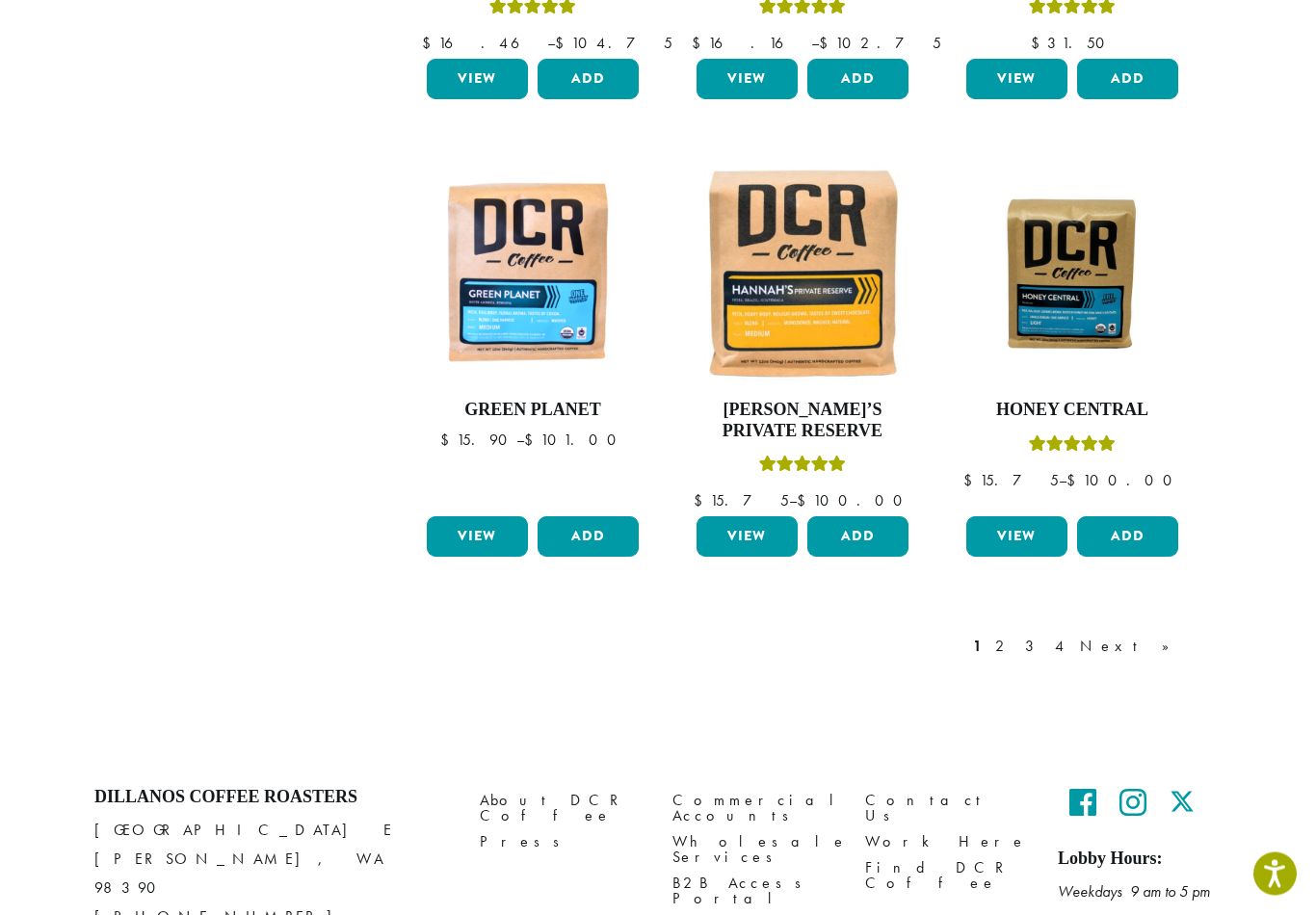 click on "Next »" at bounding box center (1131, 647) 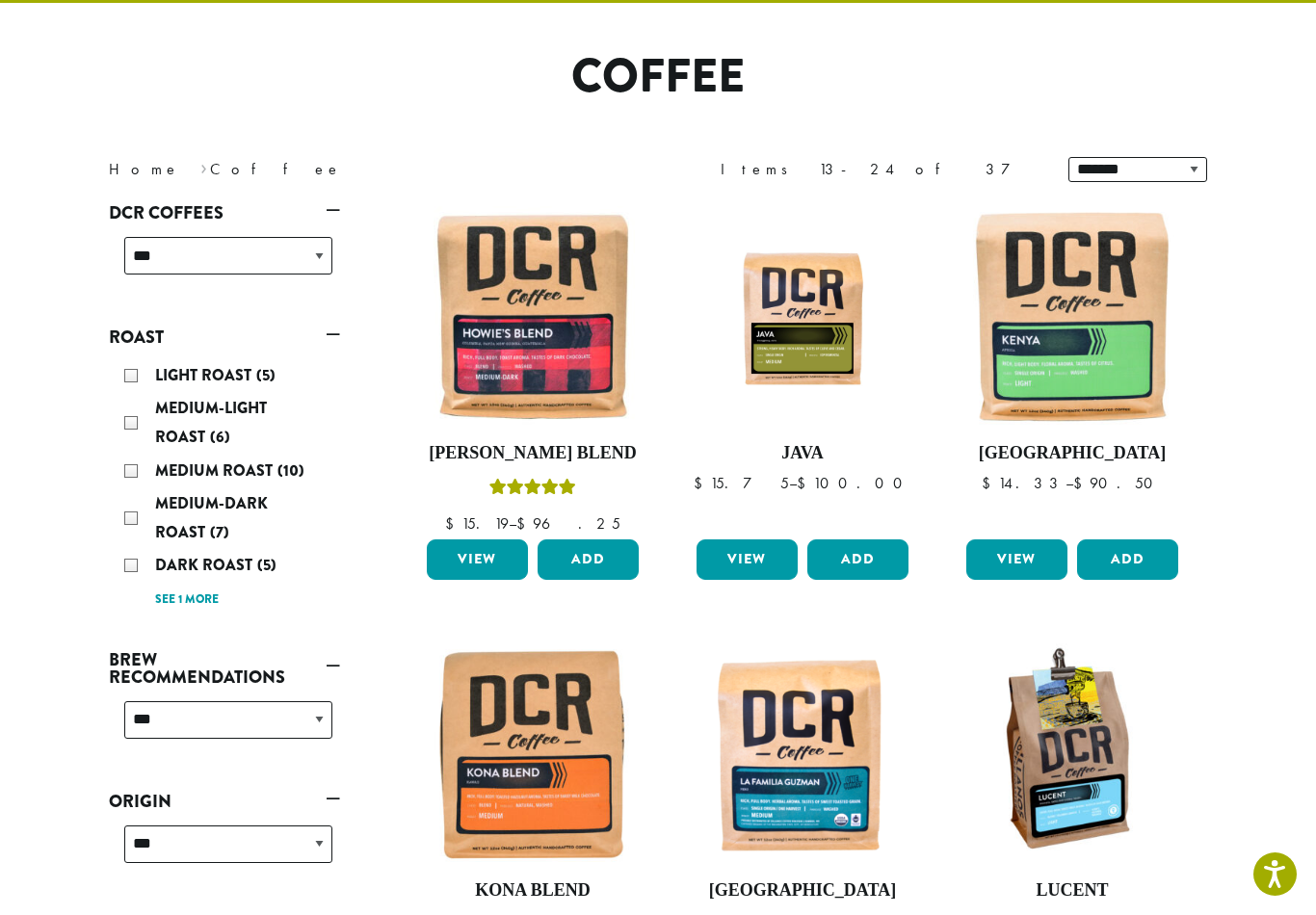 scroll, scrollTop: 118, scrollLeft: 0, axis: vertical 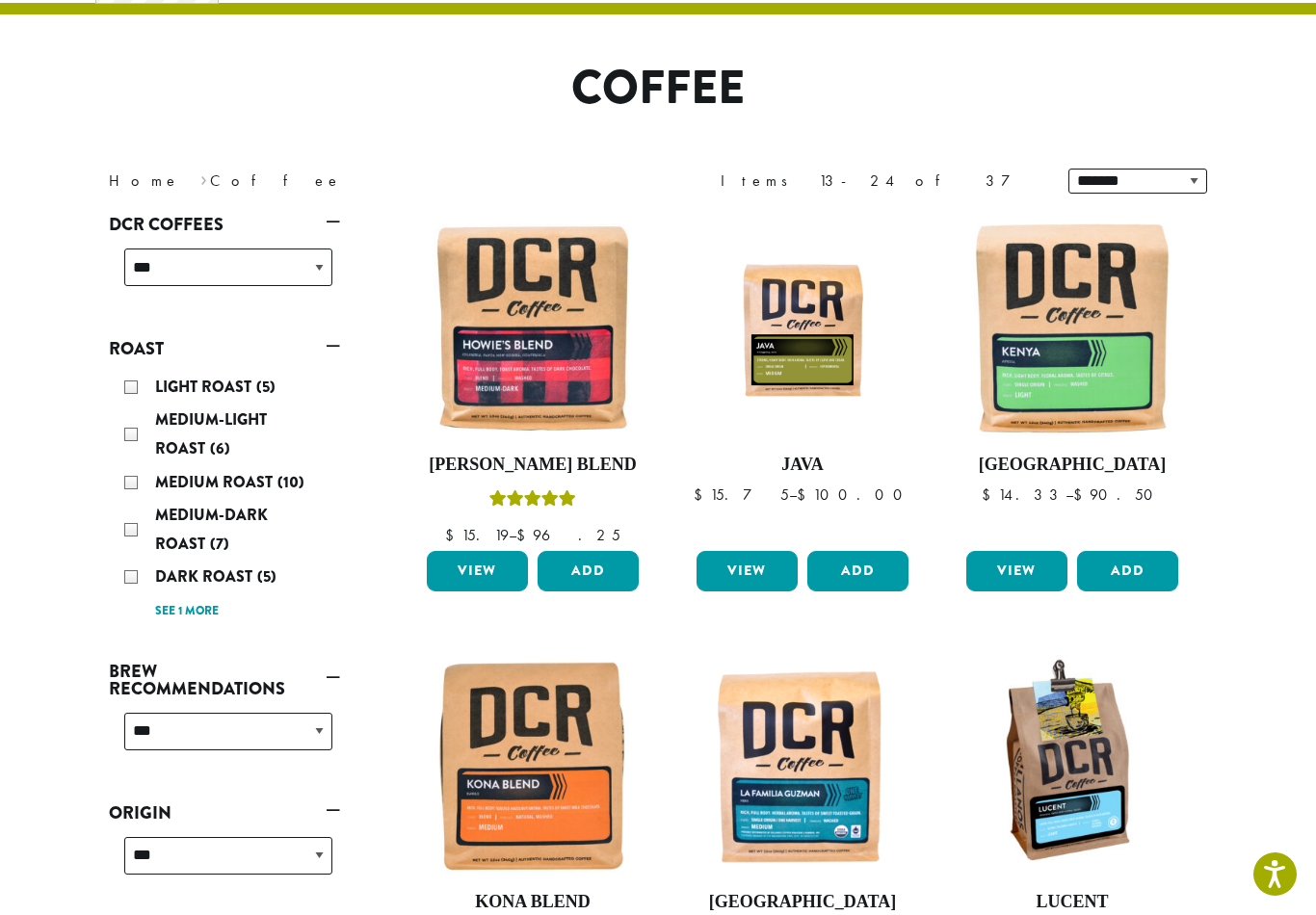 click on "Medium-Dark Roast (7)" at bounding box center (228, 530) 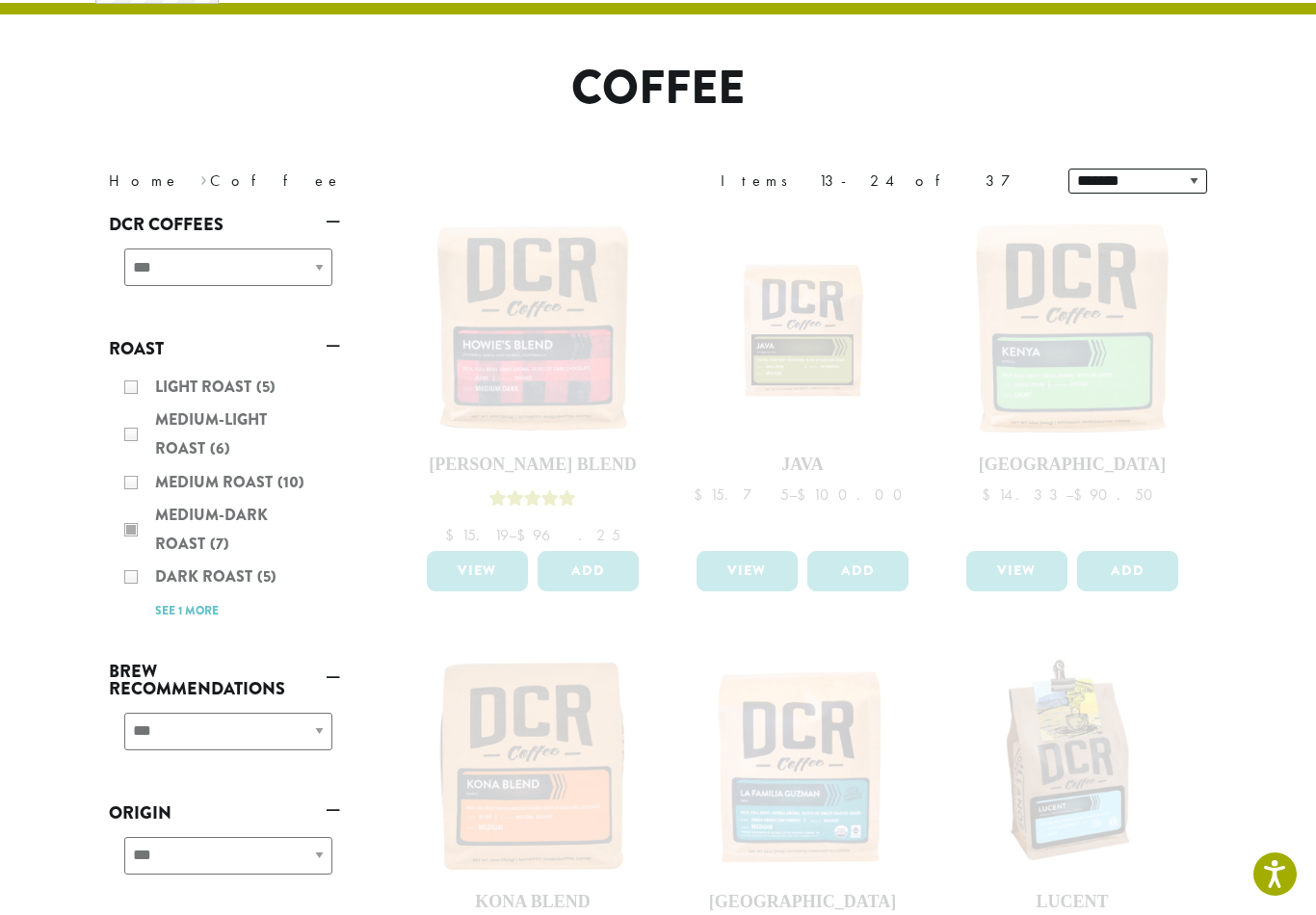 click on "Light Roast (5) Medium-Light Roast (6) Medium Roast (10) Medium-Dark Roast (7) Dark Roast (5) Very-Dark Roast (1) See 1 more See less" at bounding box center (224, 498) 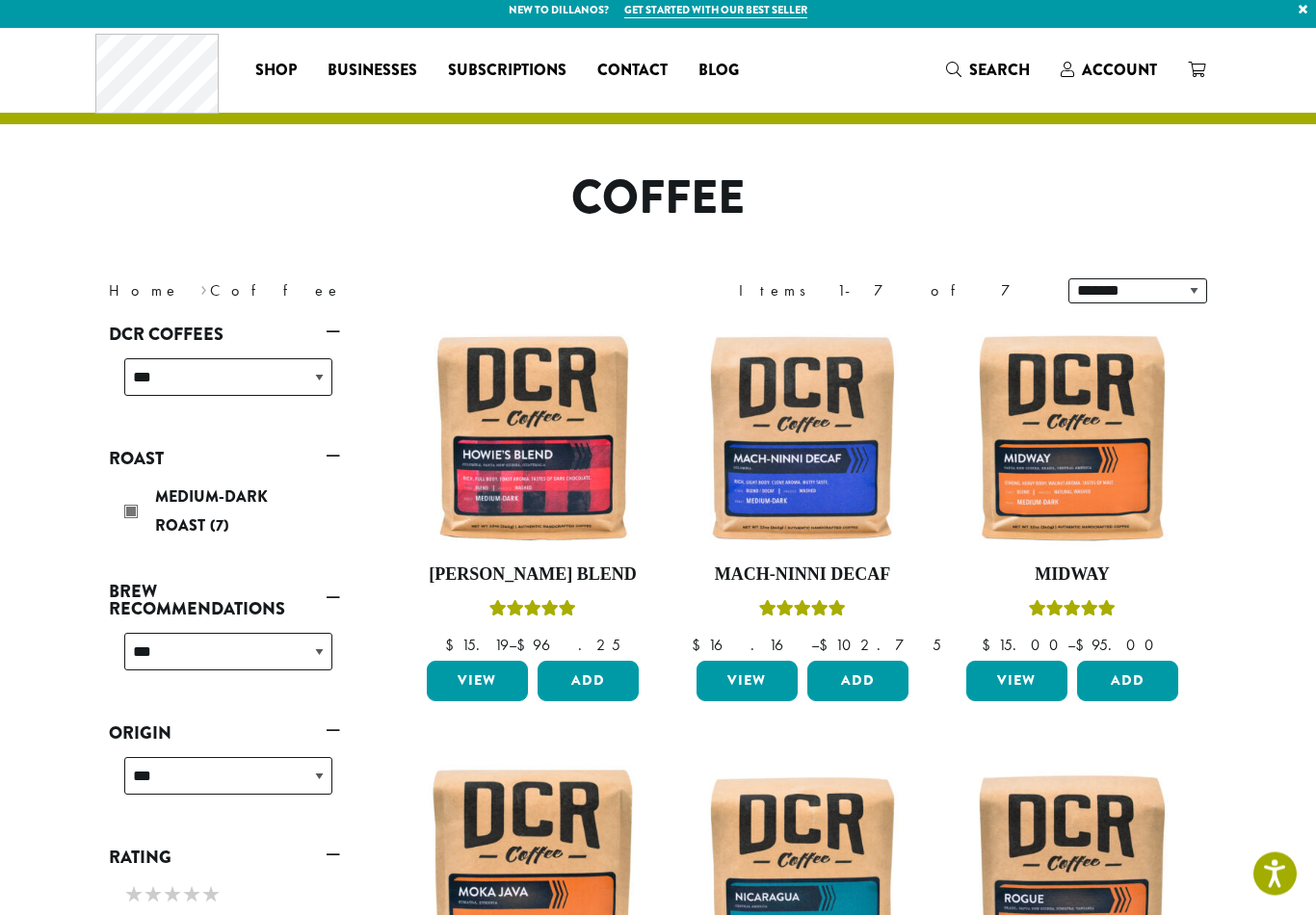 scroll, scrollTop: 0, scrollLeft: 0, axis: both 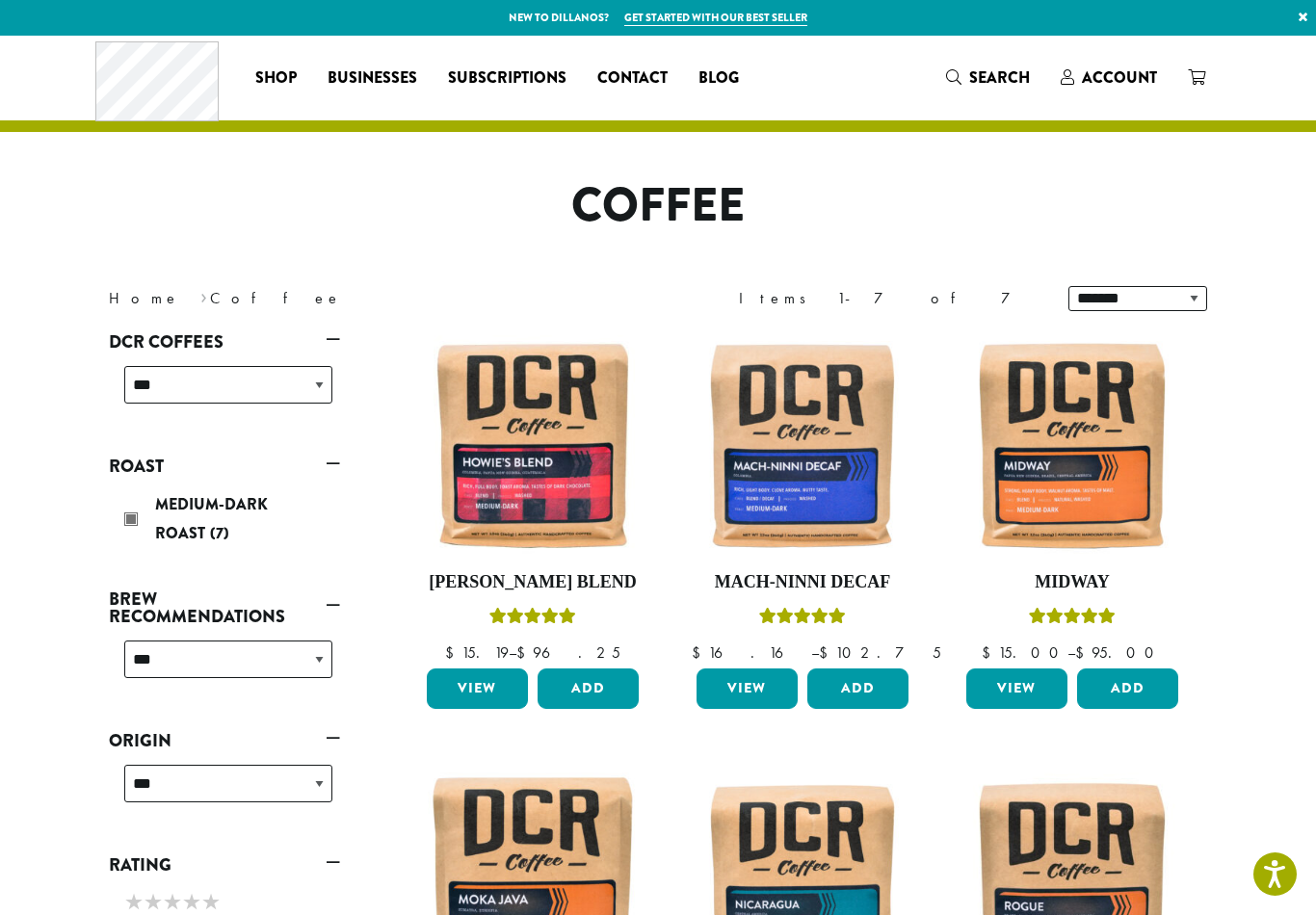 click on "Medium-Dark Roast (7)" at bounding box center (228, 519) 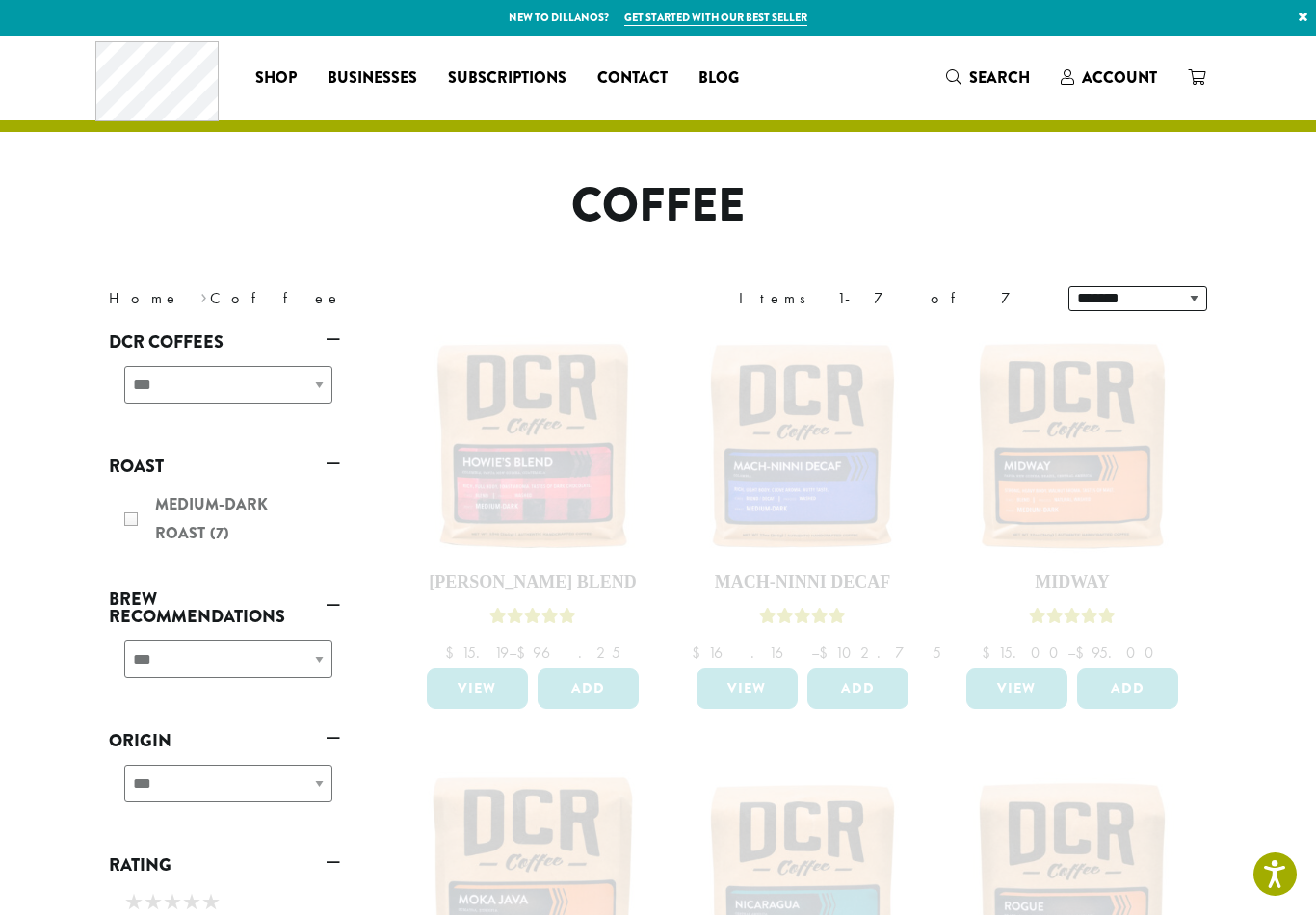 click on "Roast" at bounding box center (224, 466) 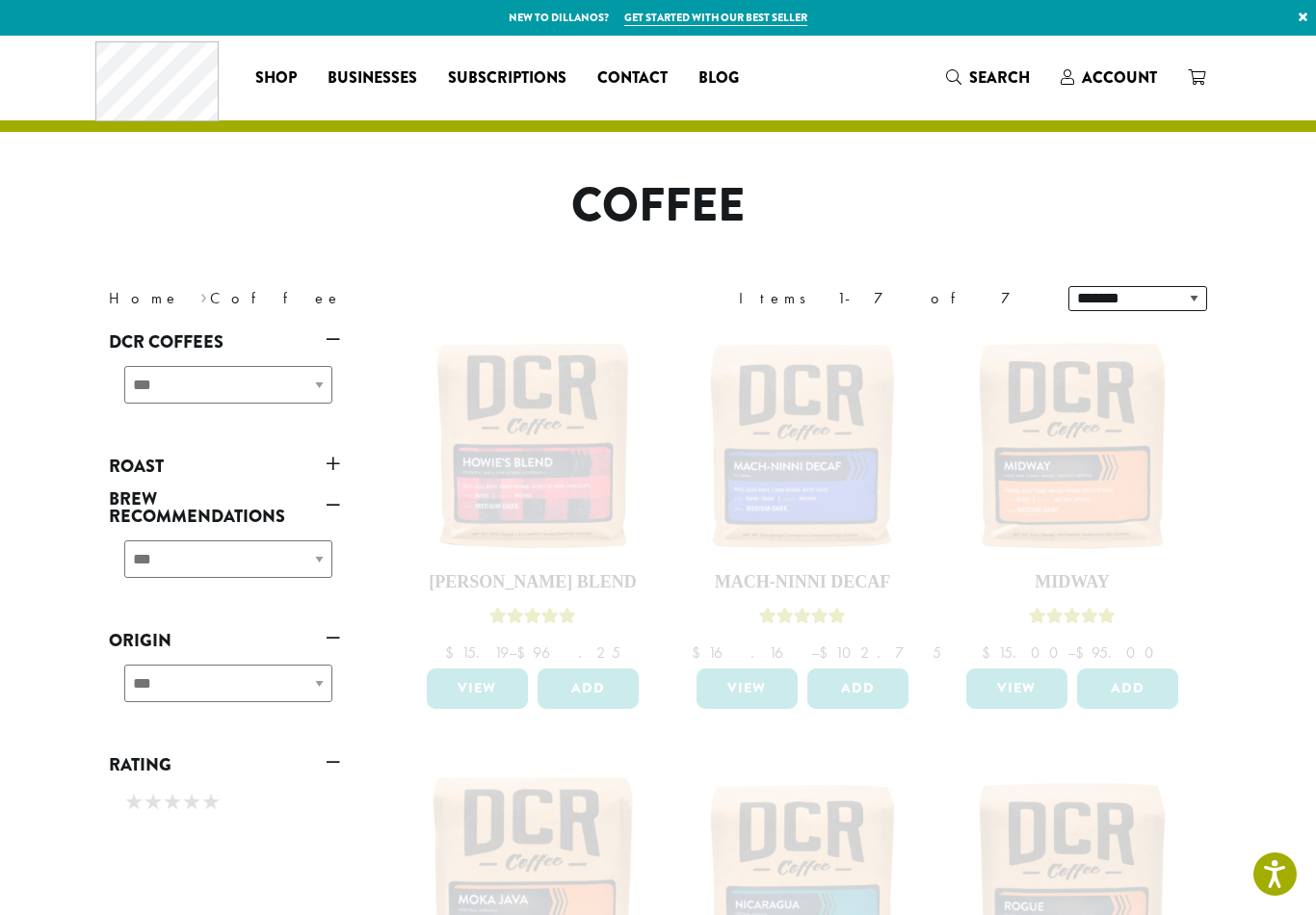 click on "Roast" at bounding box center [224, 466] 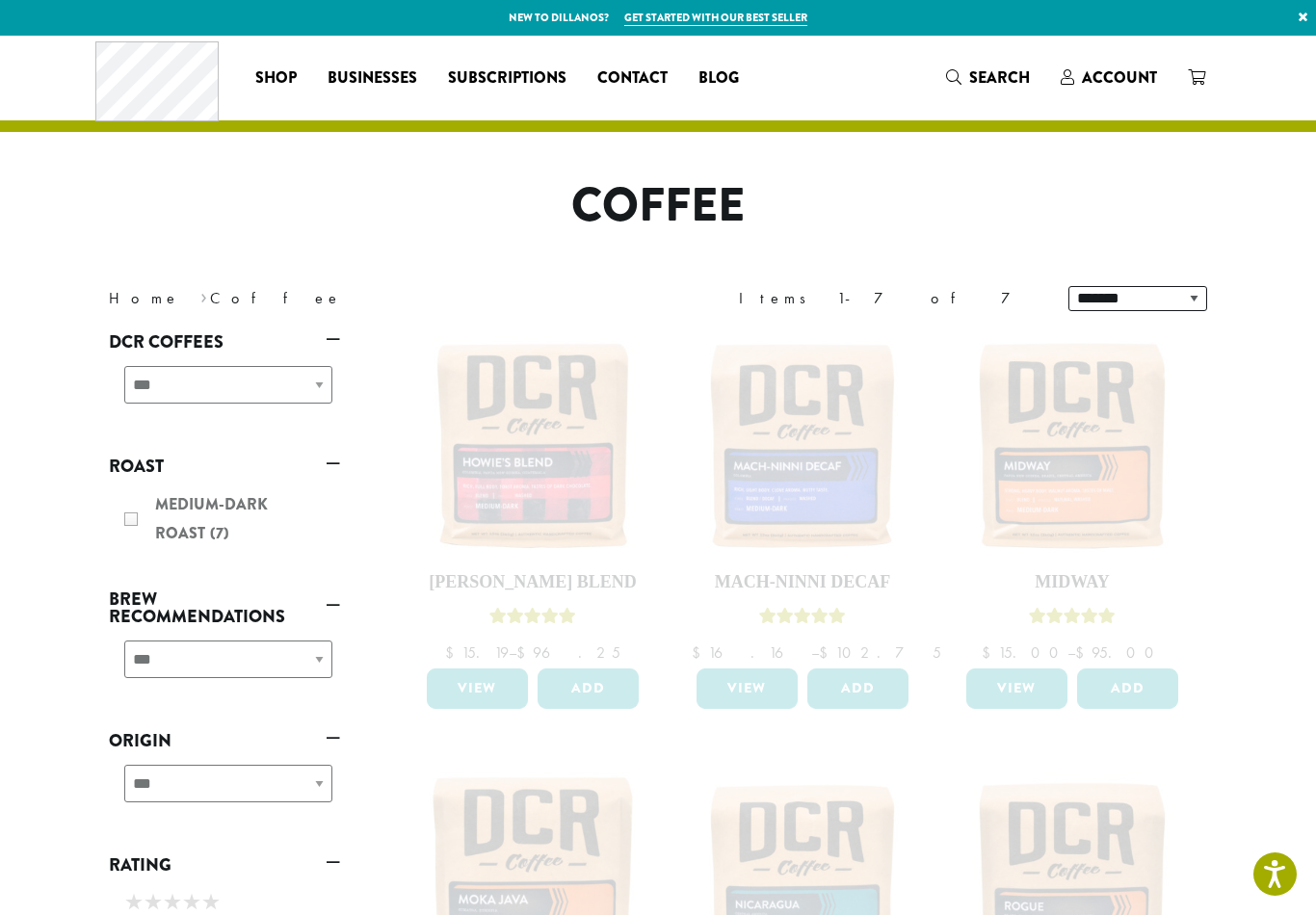 click on "Roast" at bounding box center (224, 466) 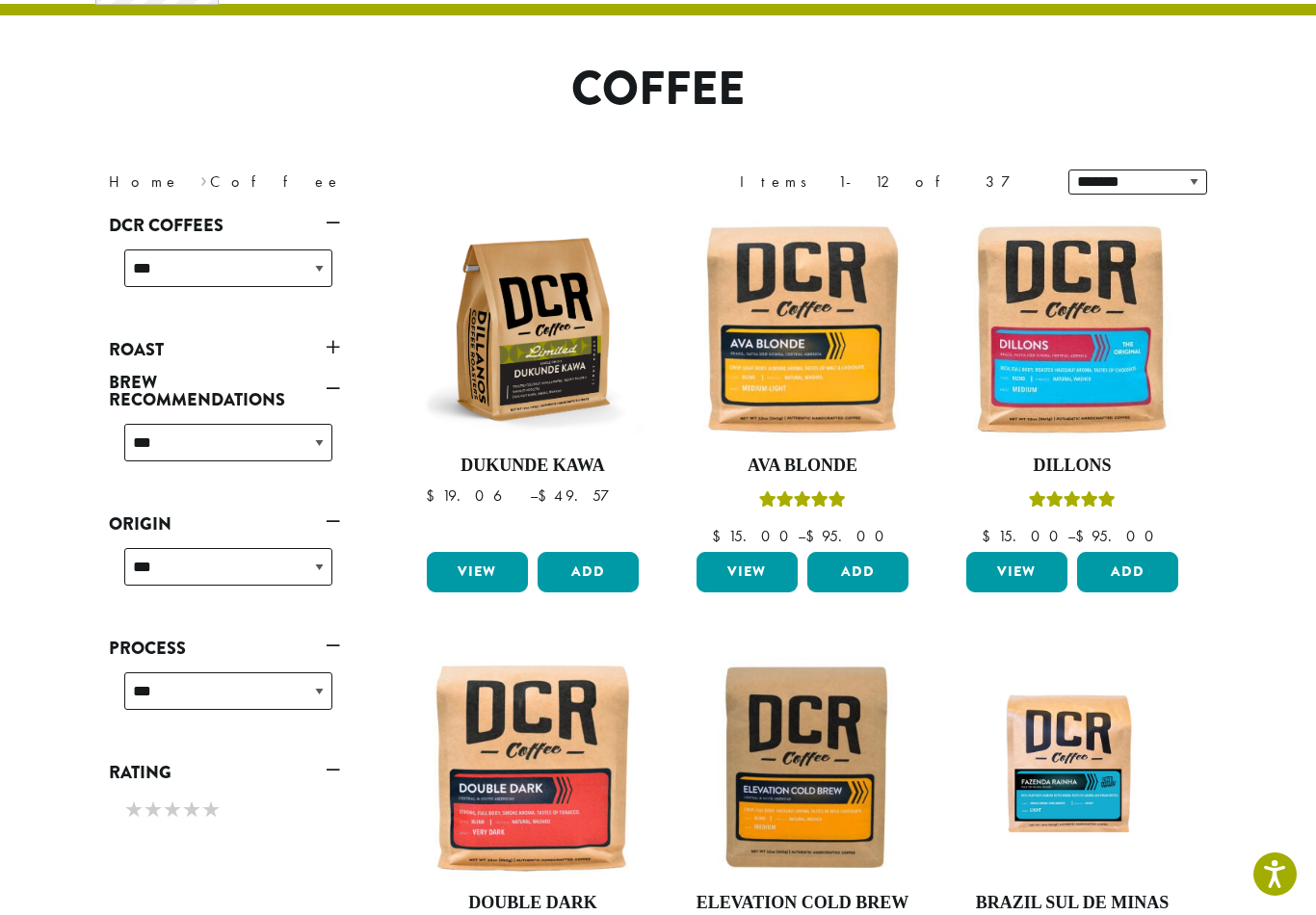 scroll, scrollTop: 118, scrollLeft: 0, axis: vertical 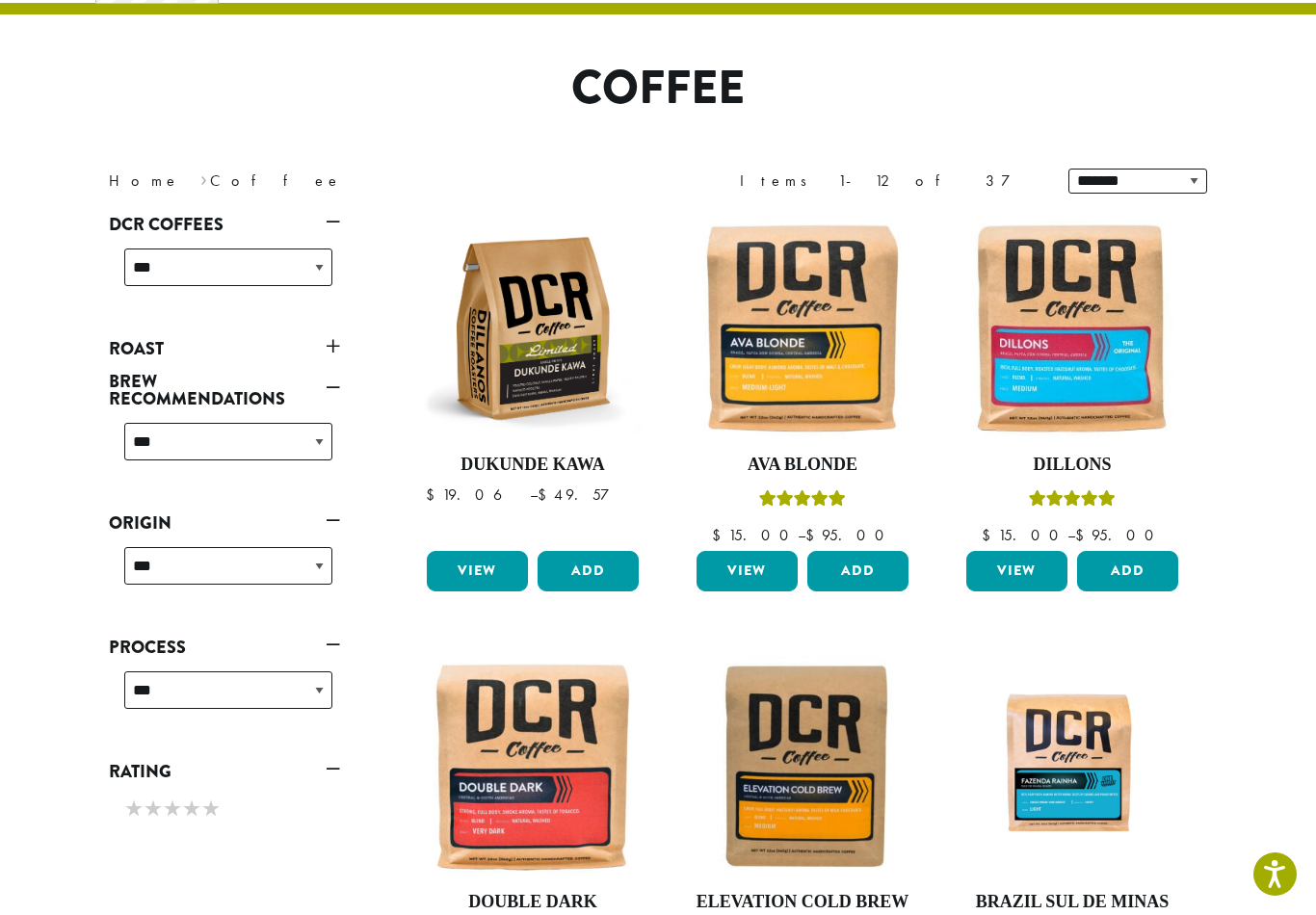 click on "Roast" at bounding box center (224, 349) 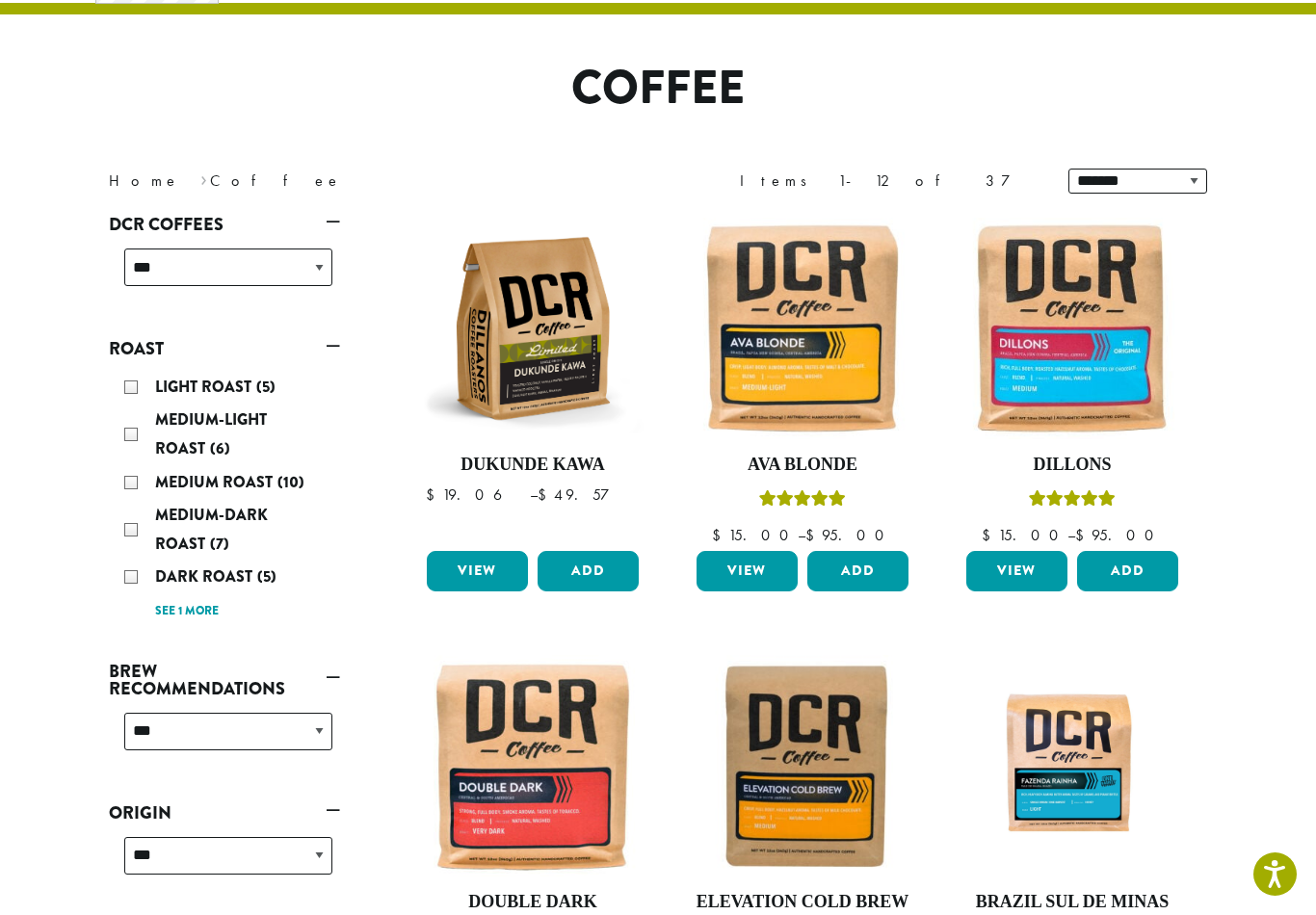 click on "Medium Roast (10)" at bounding box center [228, 483] 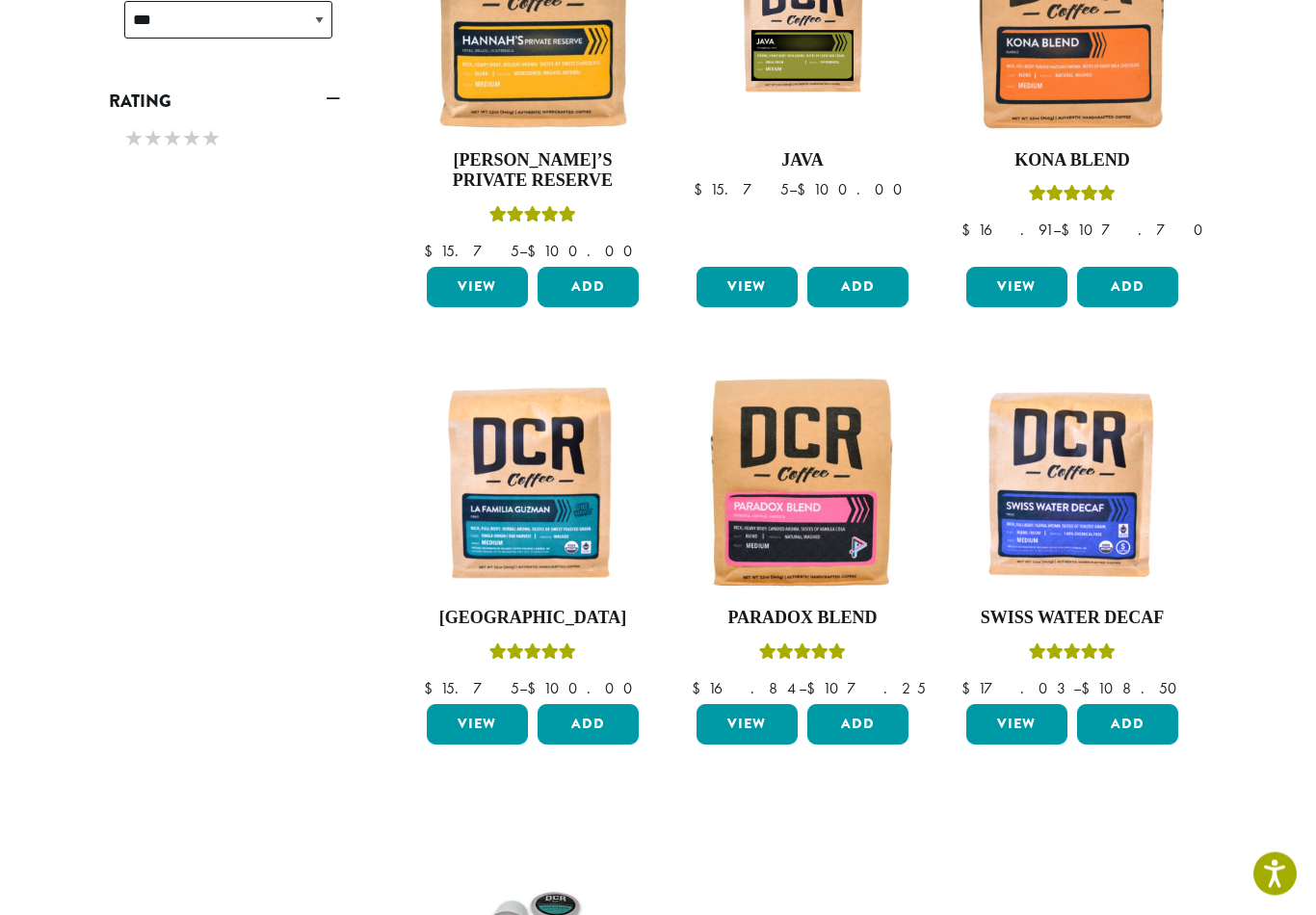scroll, scrollTop: 860, scrollLeft: 0, axis: vertical 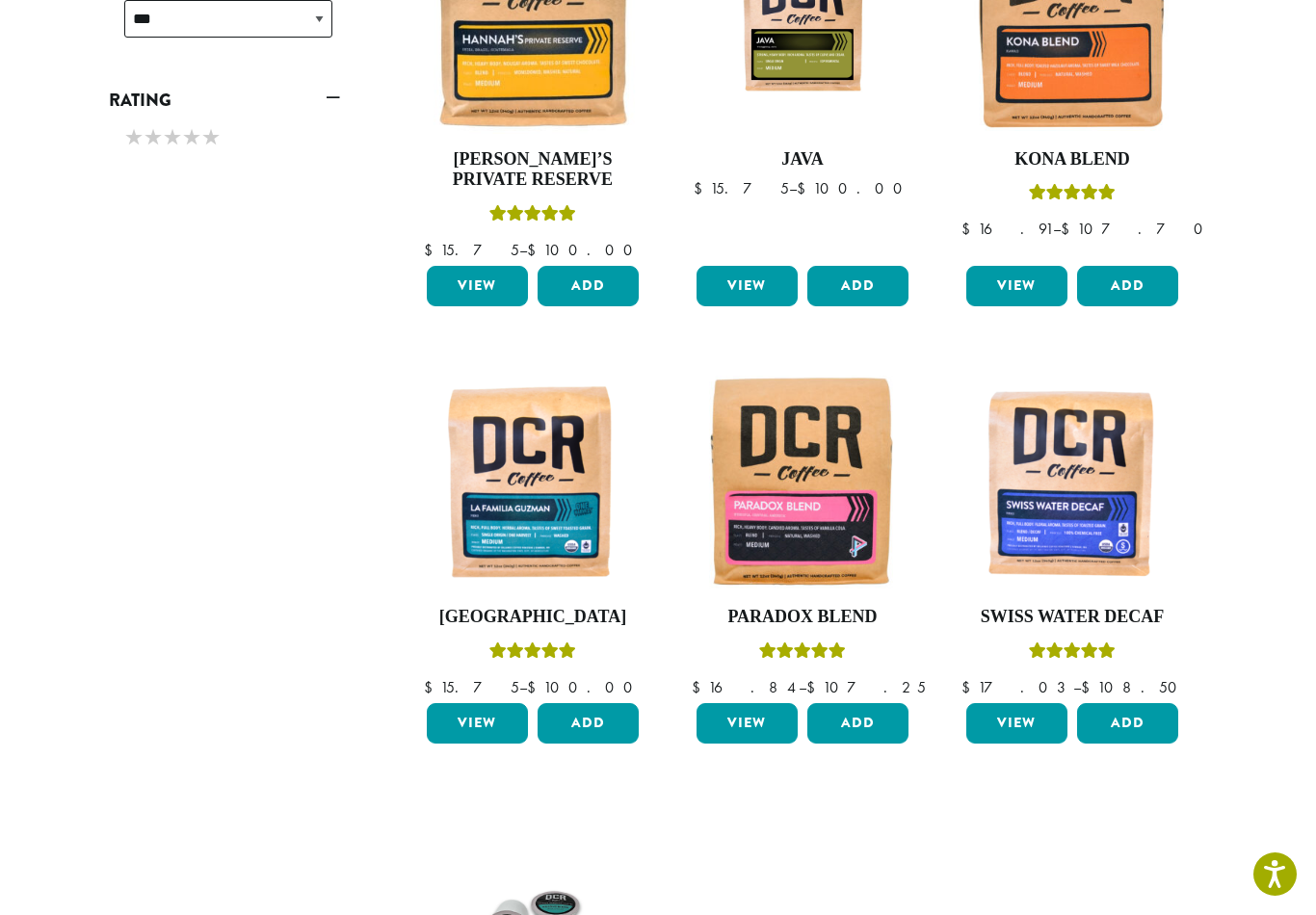 click at bounding box center [533, 481] 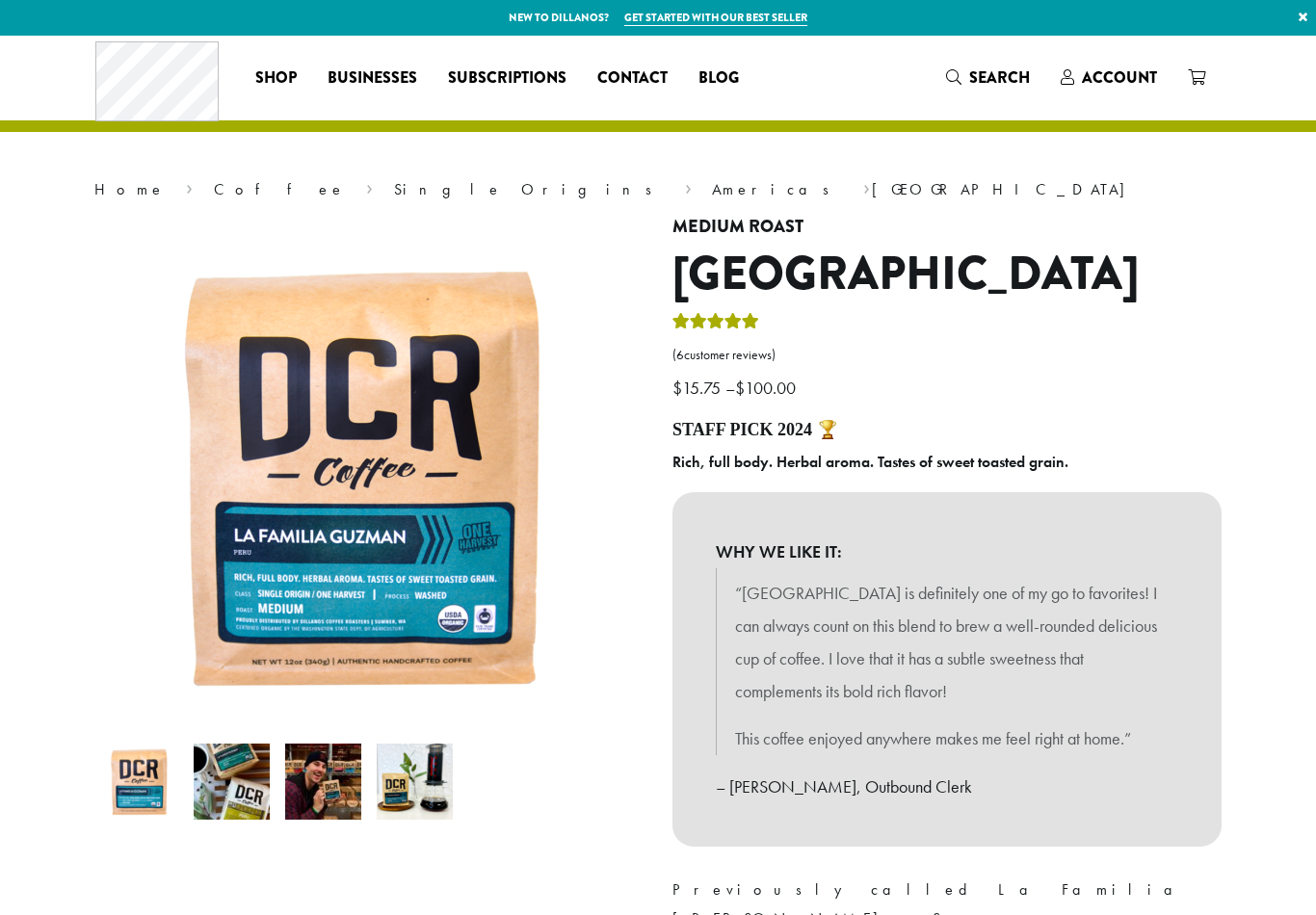 scroll, scrollTop: 0, scrollLeft: 0, axis: both 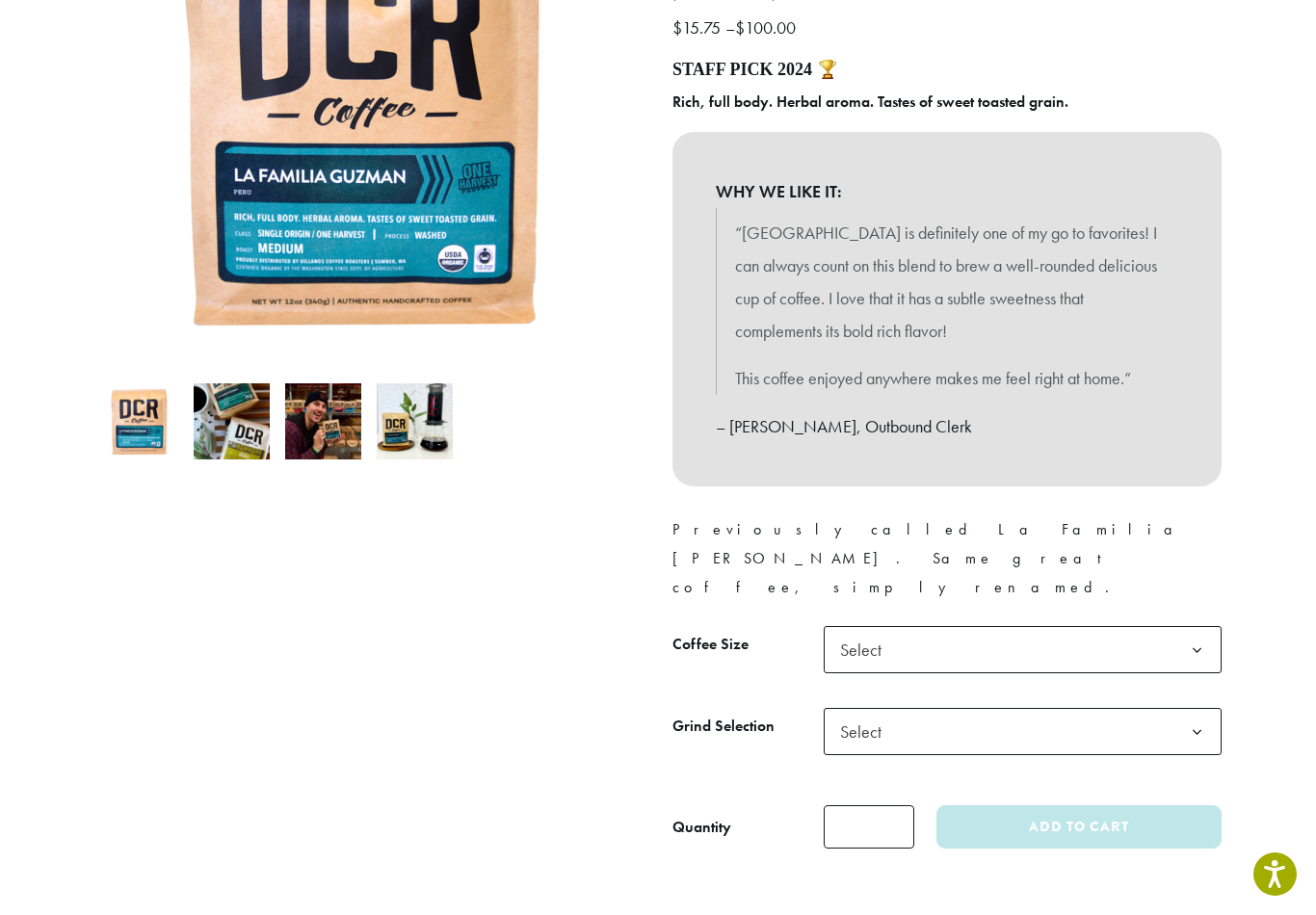click 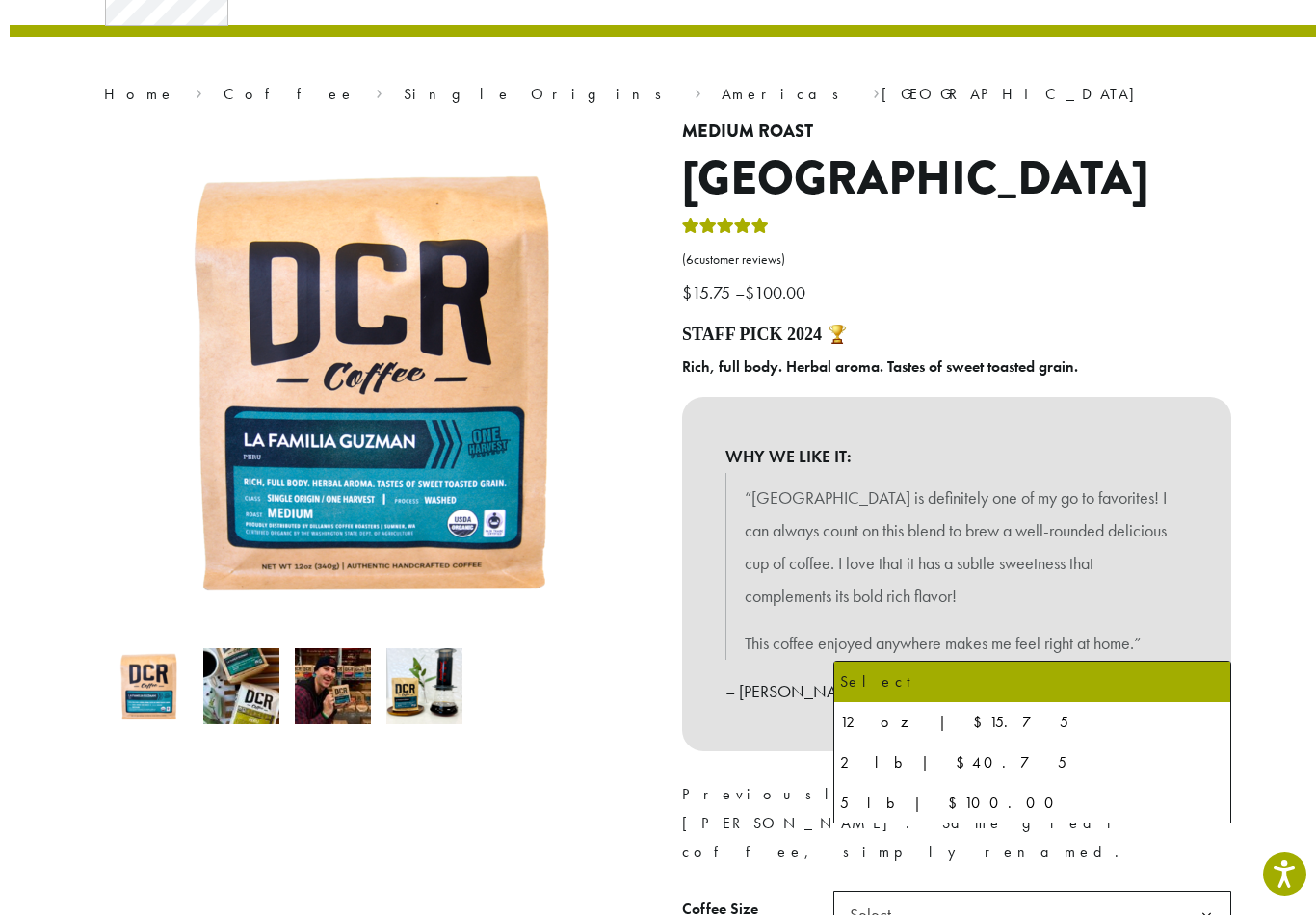 scroll, scrollTop: 0, scrollLeft: 0, axis: both 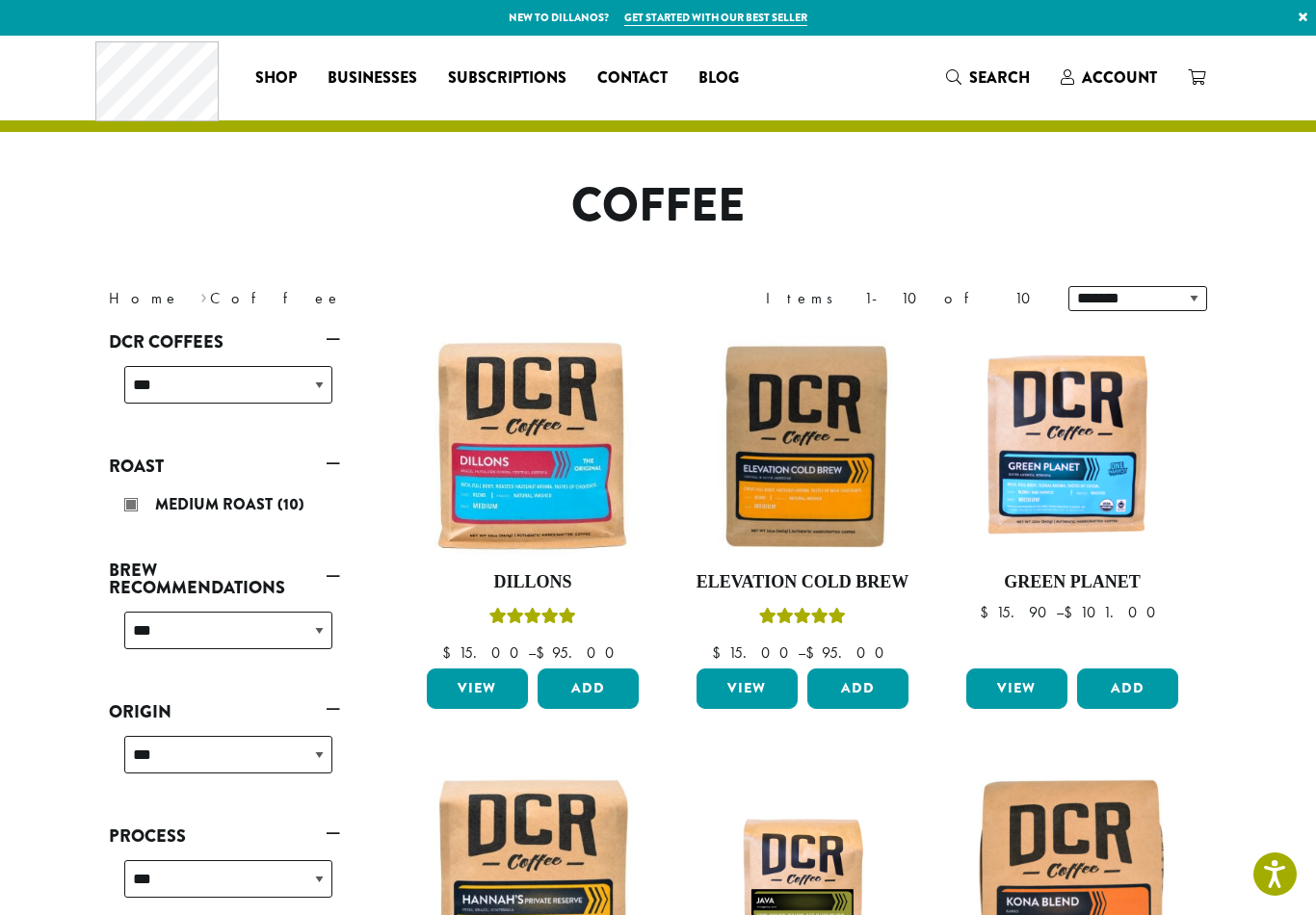 click at bounding box center [533, 446] 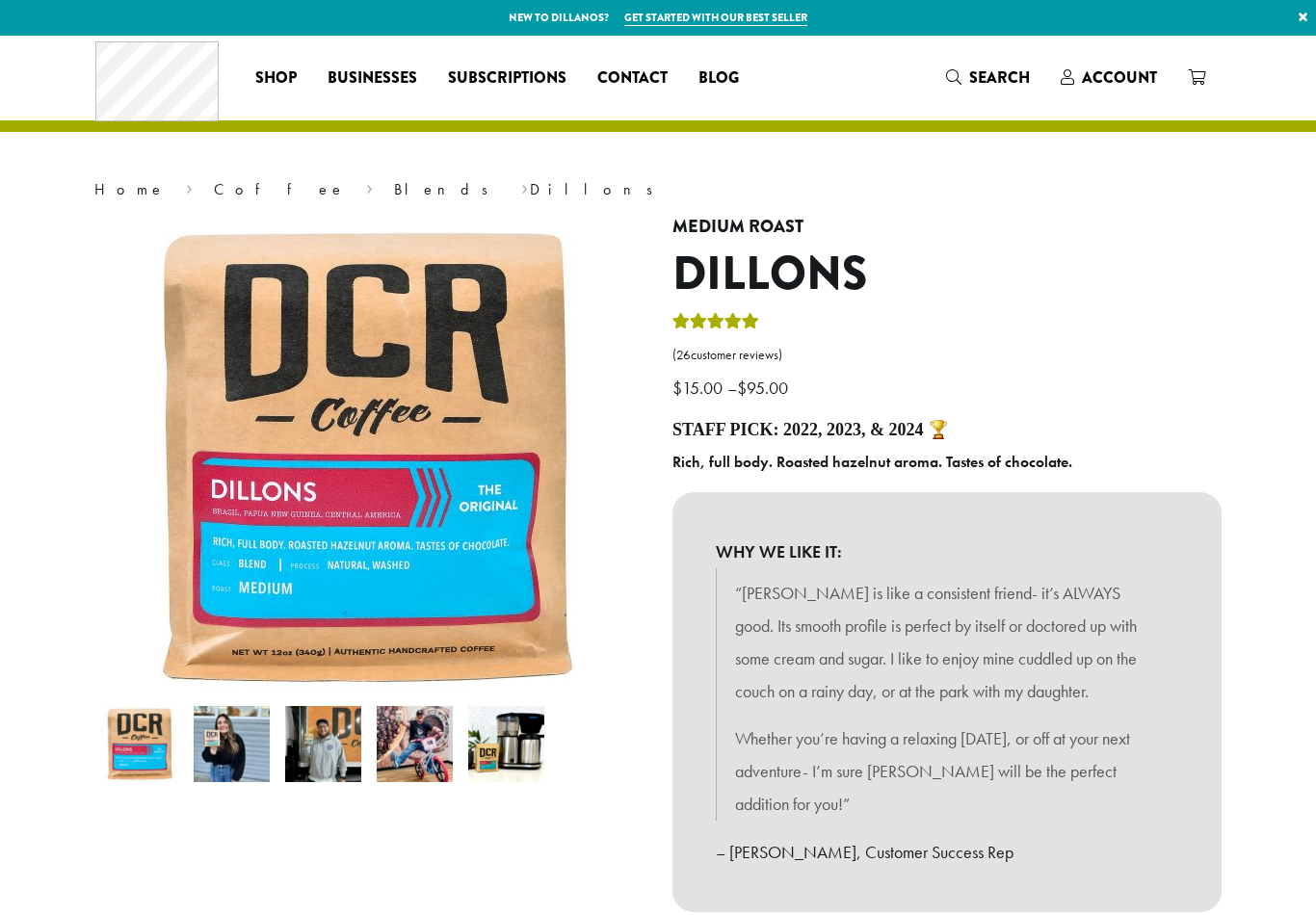 scroll, scrollTop: 0, scrollLeft: 0, axis: both 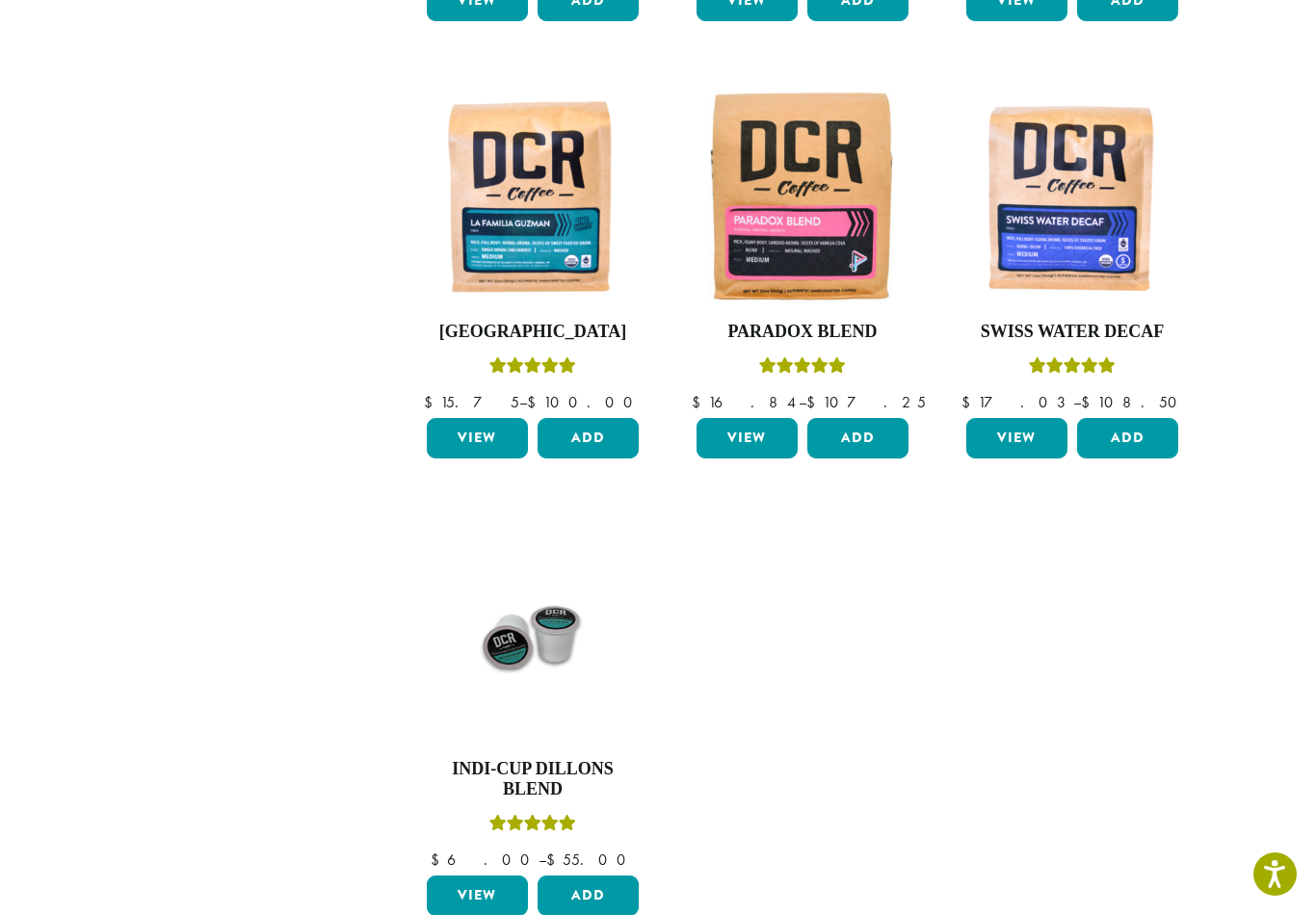 click on "View" at bounding box center [477, 438] 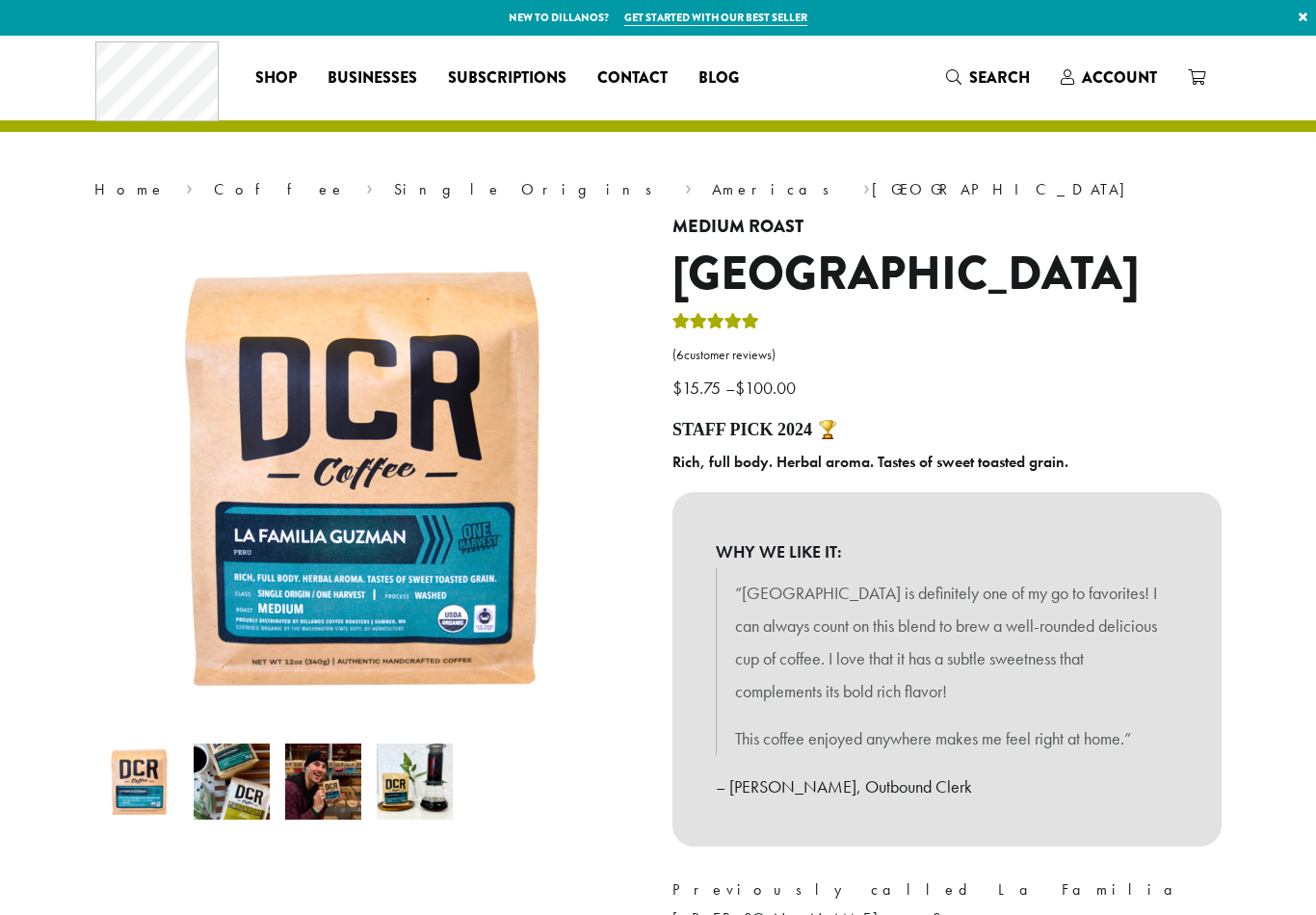 scroll, scrollTop: 0, scrollLeft: 0, axis: both 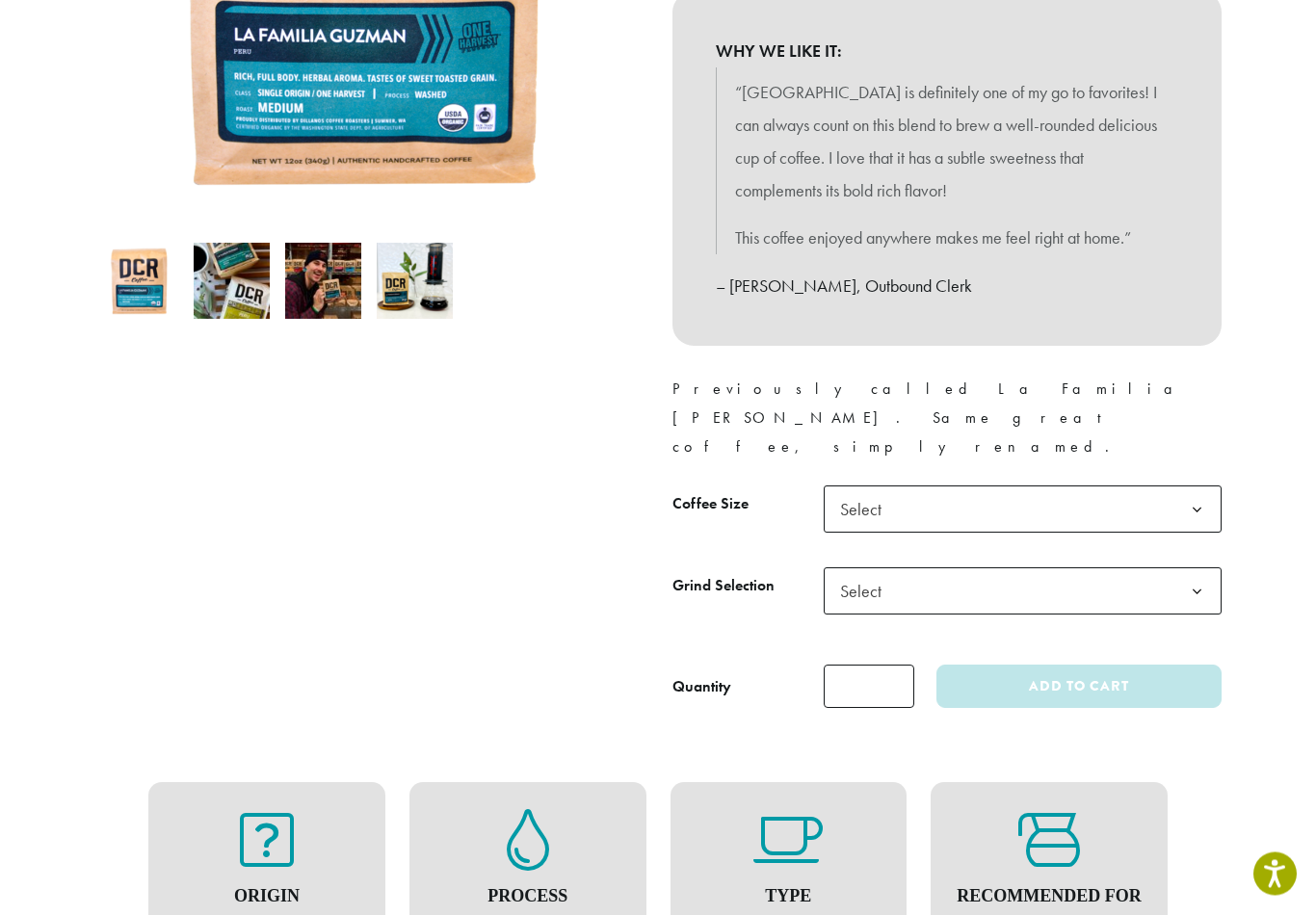click 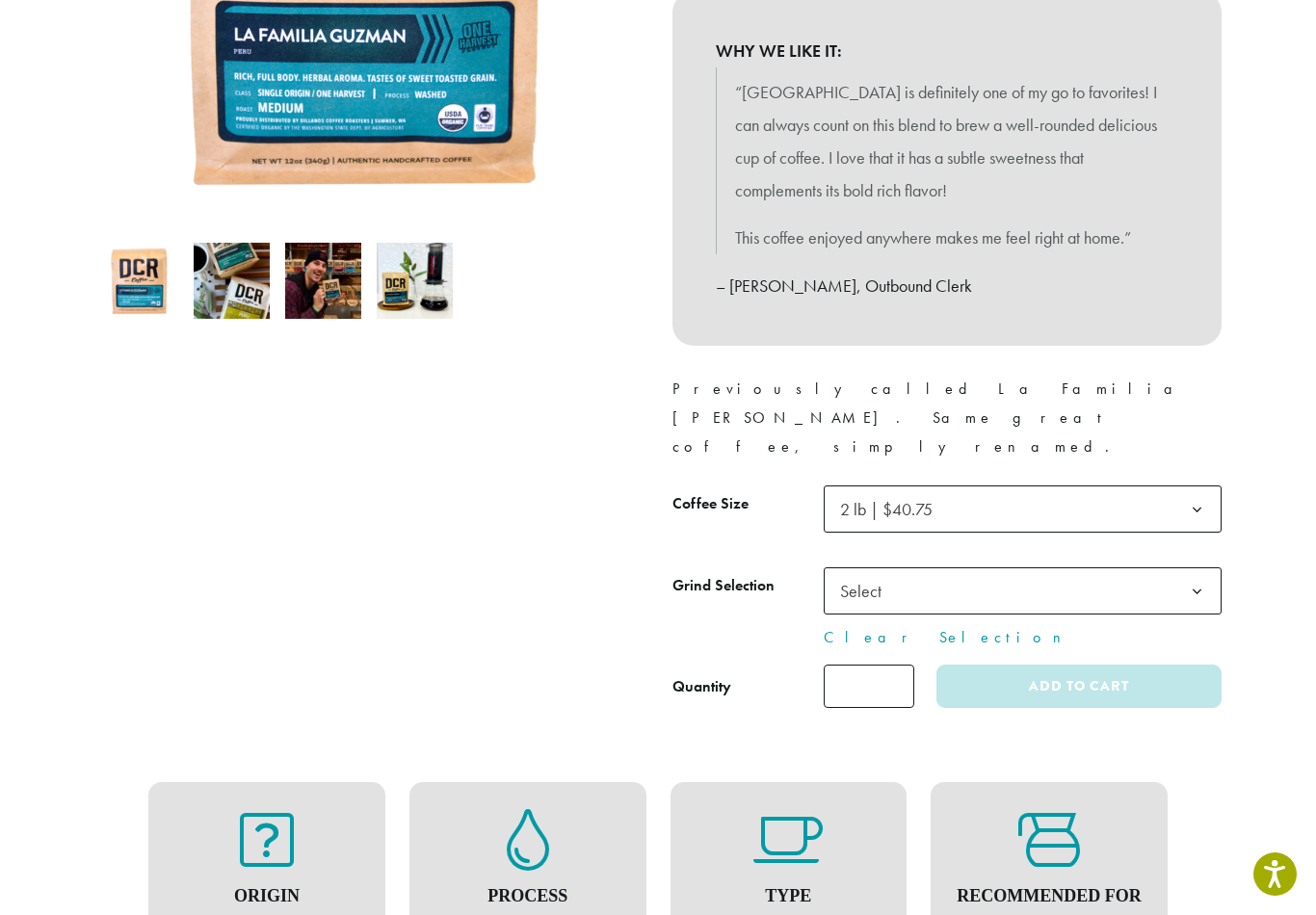 click on "Select" 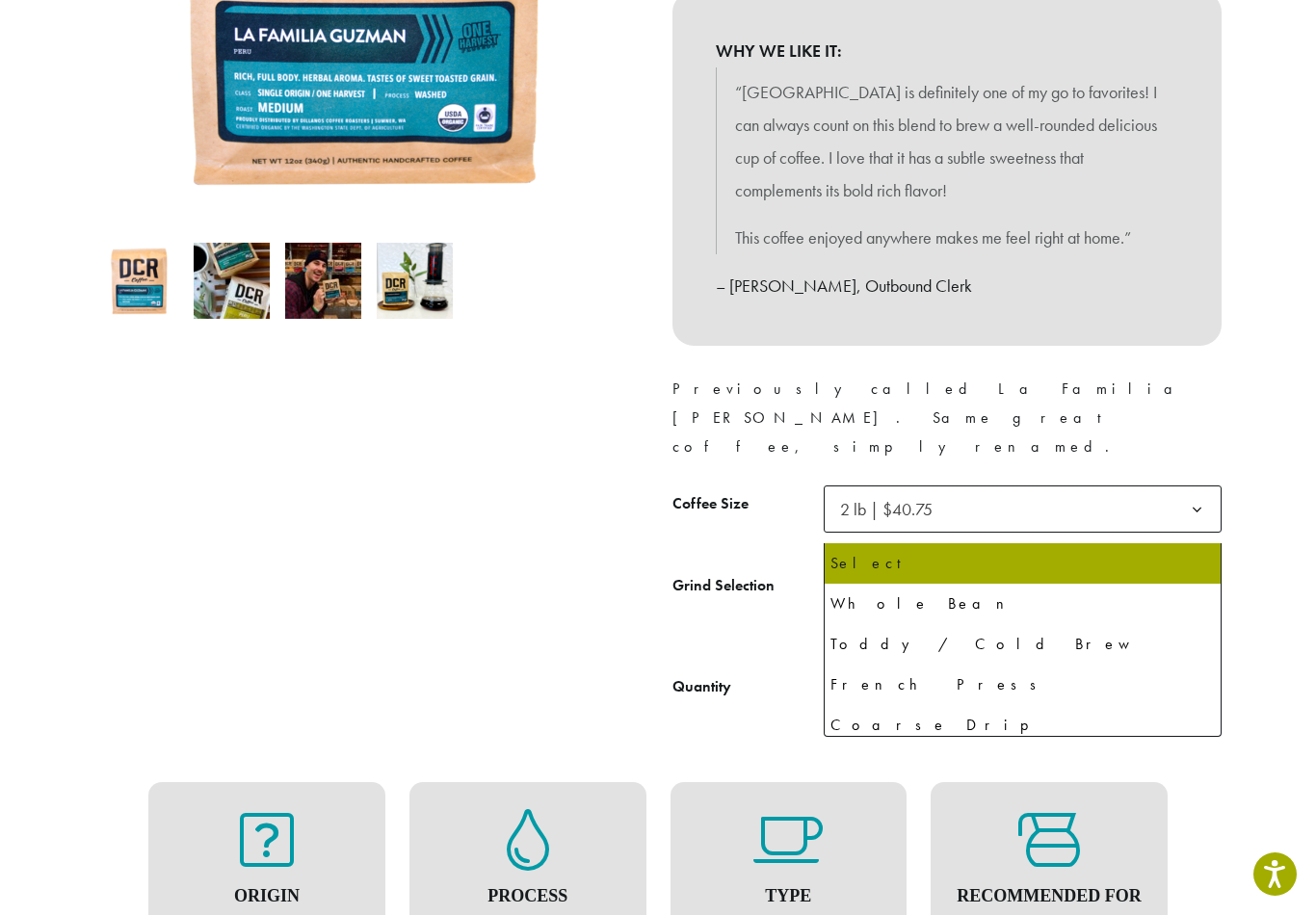 select on "**********" 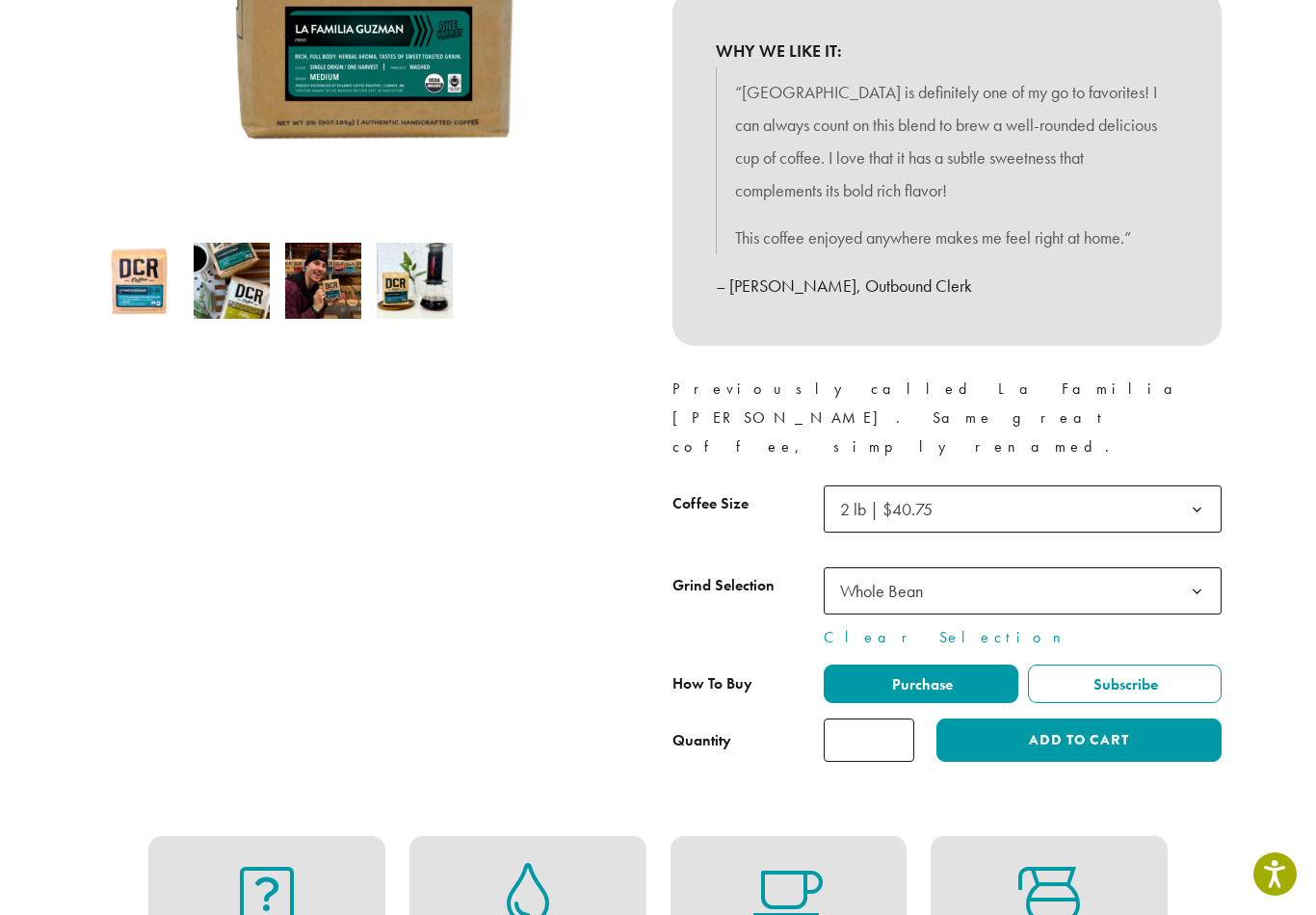 click on "Add to cart" 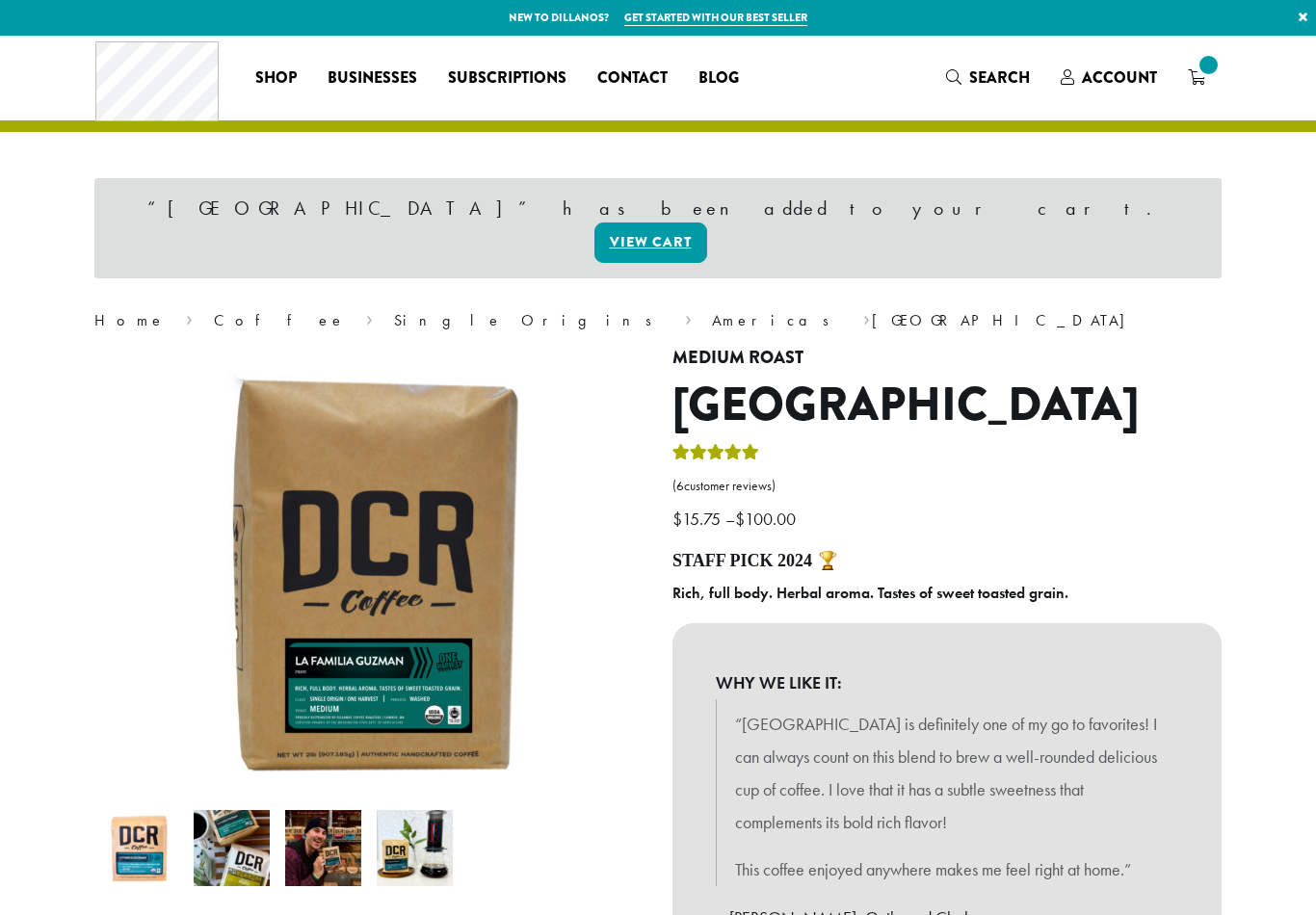 scroll, scrollTop: 0, scrollLeft: 0, axis: both 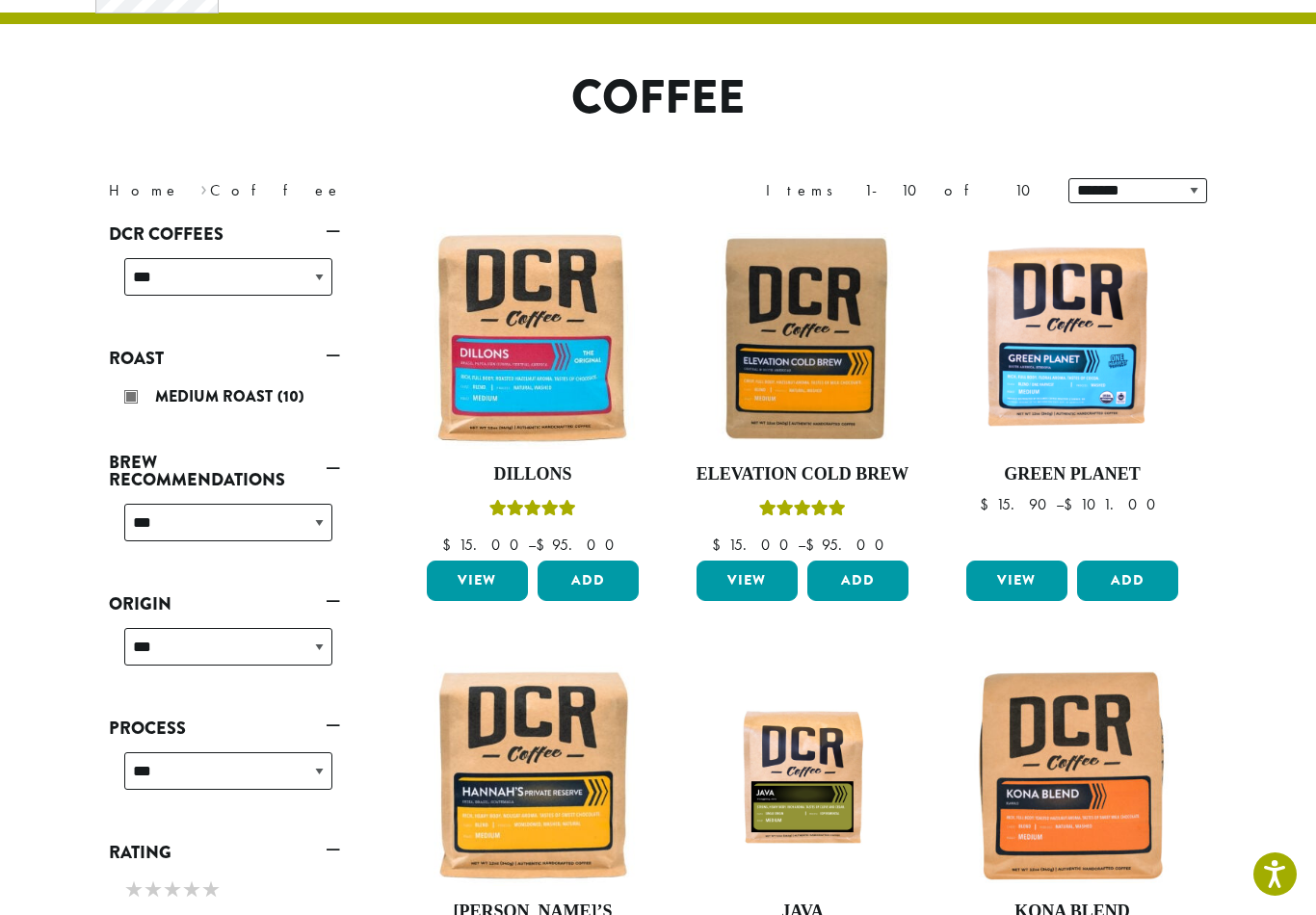 click at bounding box center (533, 338) 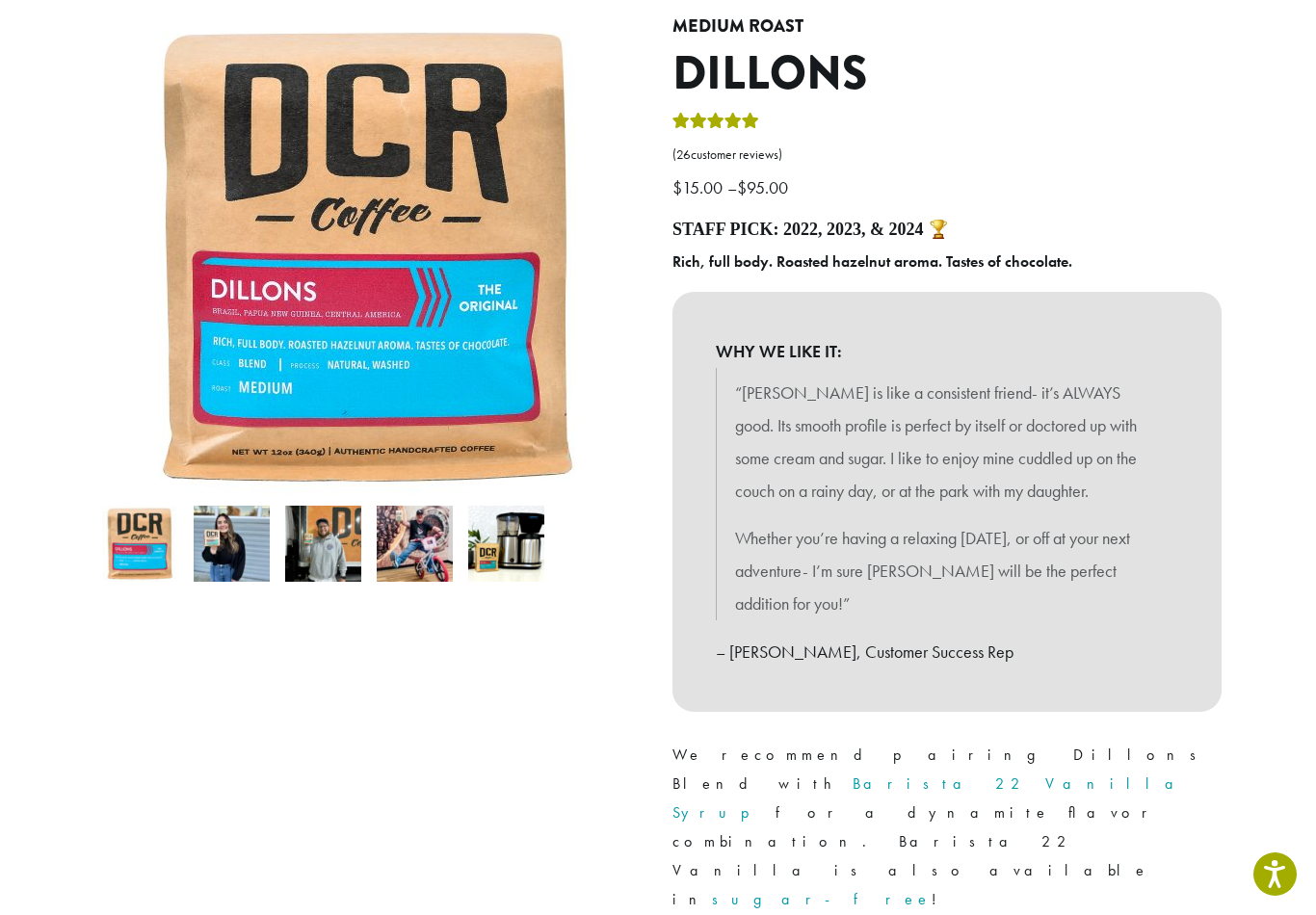 scroll, scrollTop: 297, scrollLeft: 0, axis: vertical 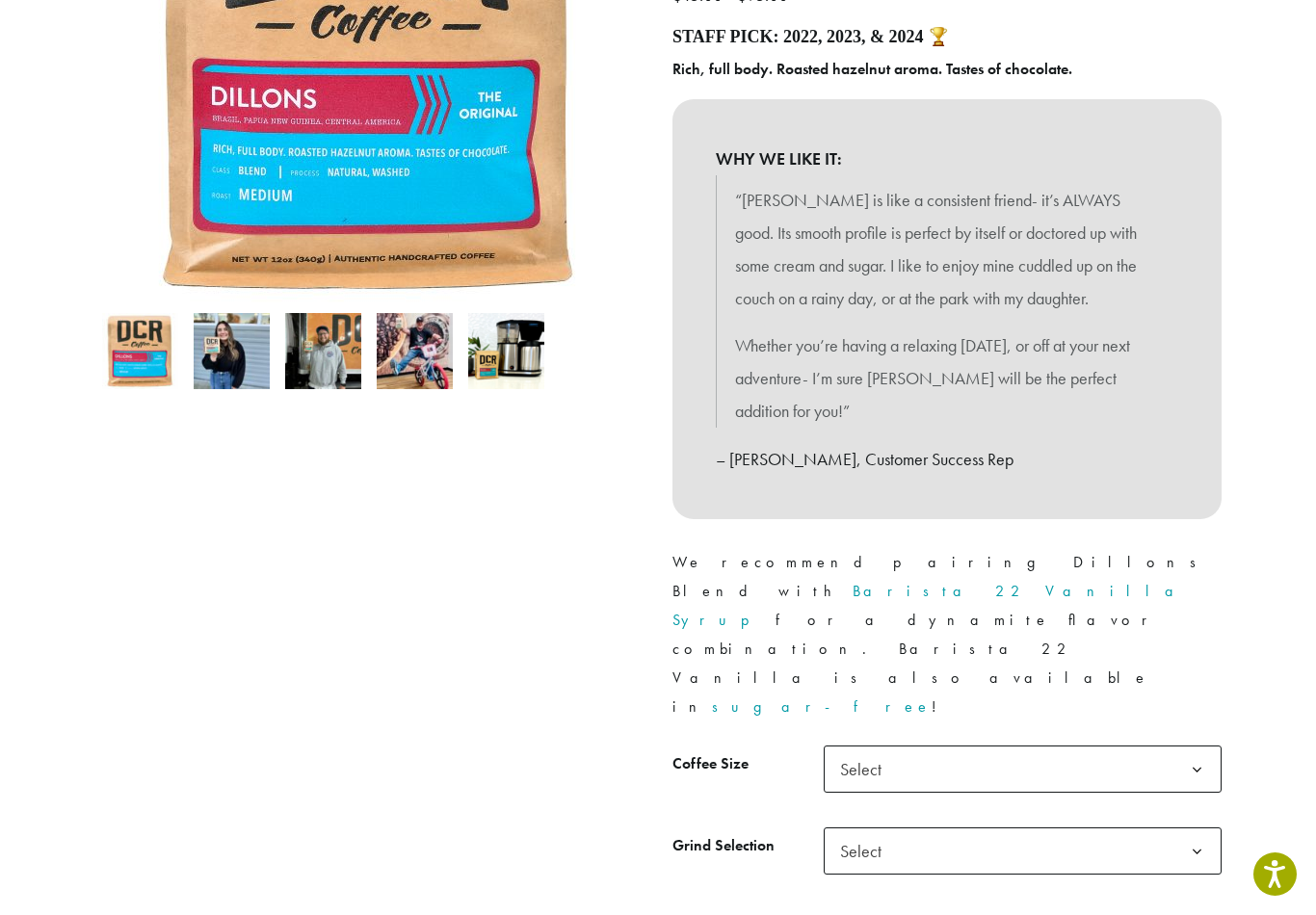 click 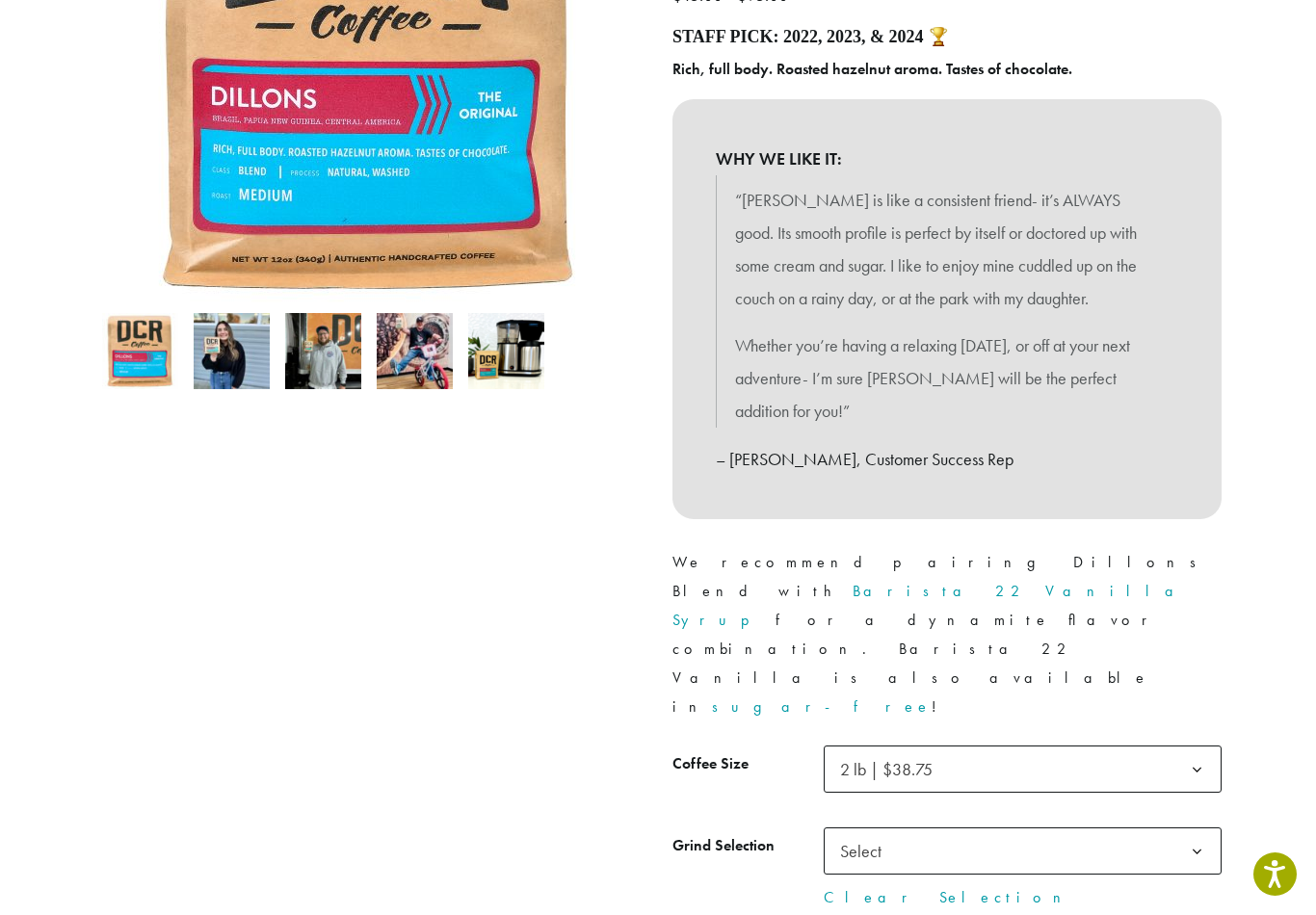 click on "Select" 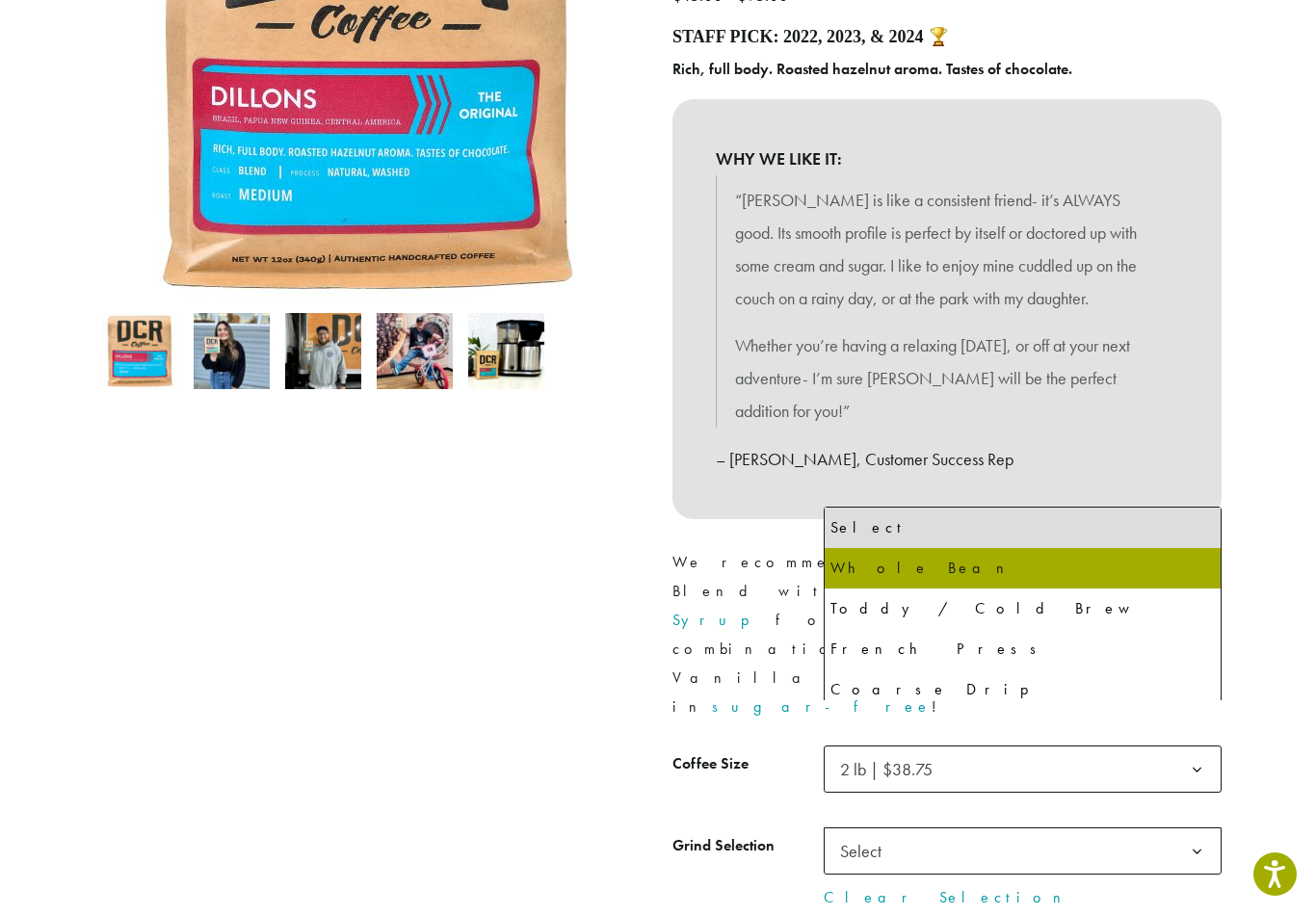 select on "**********" 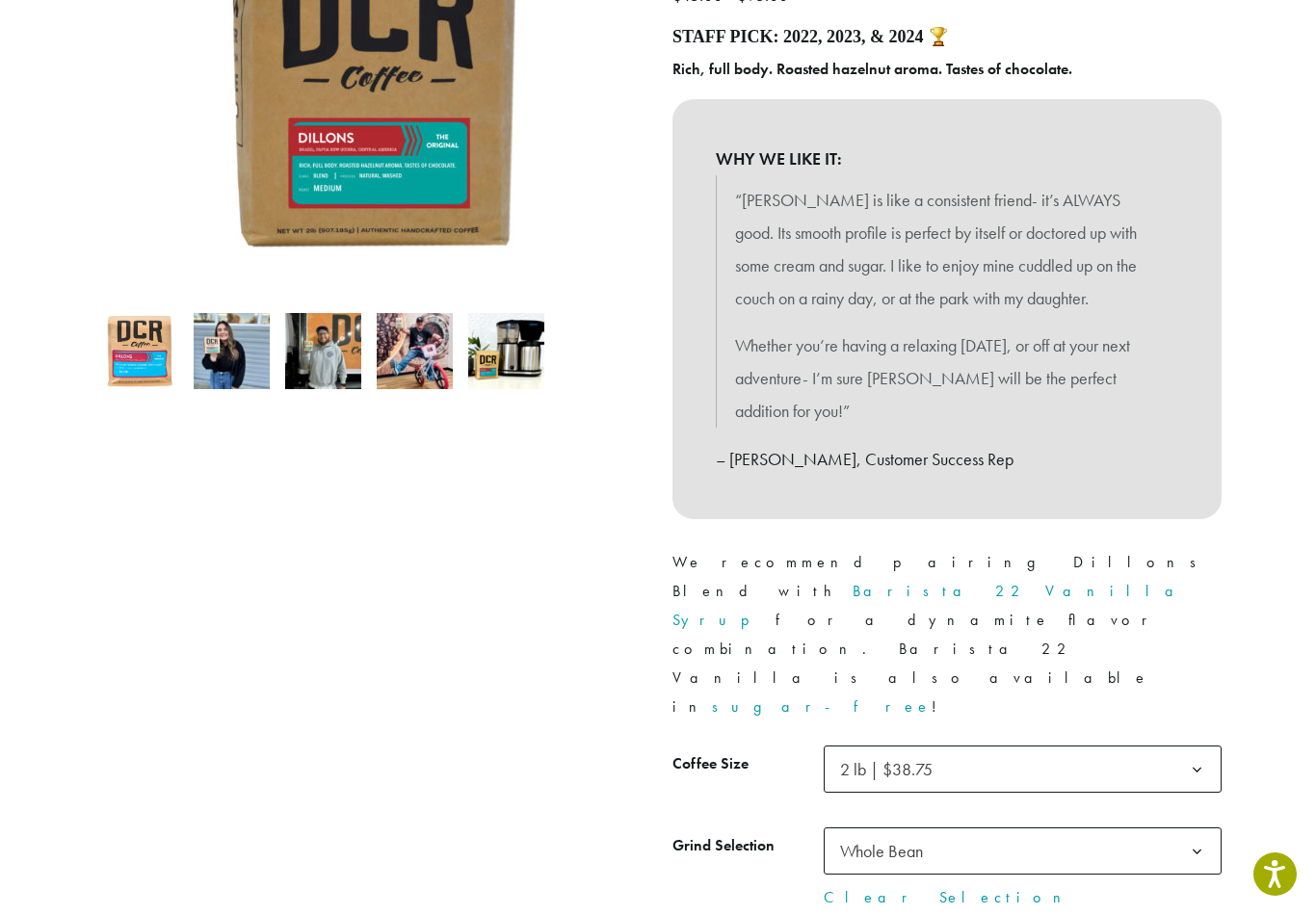 click on "Add to cart" 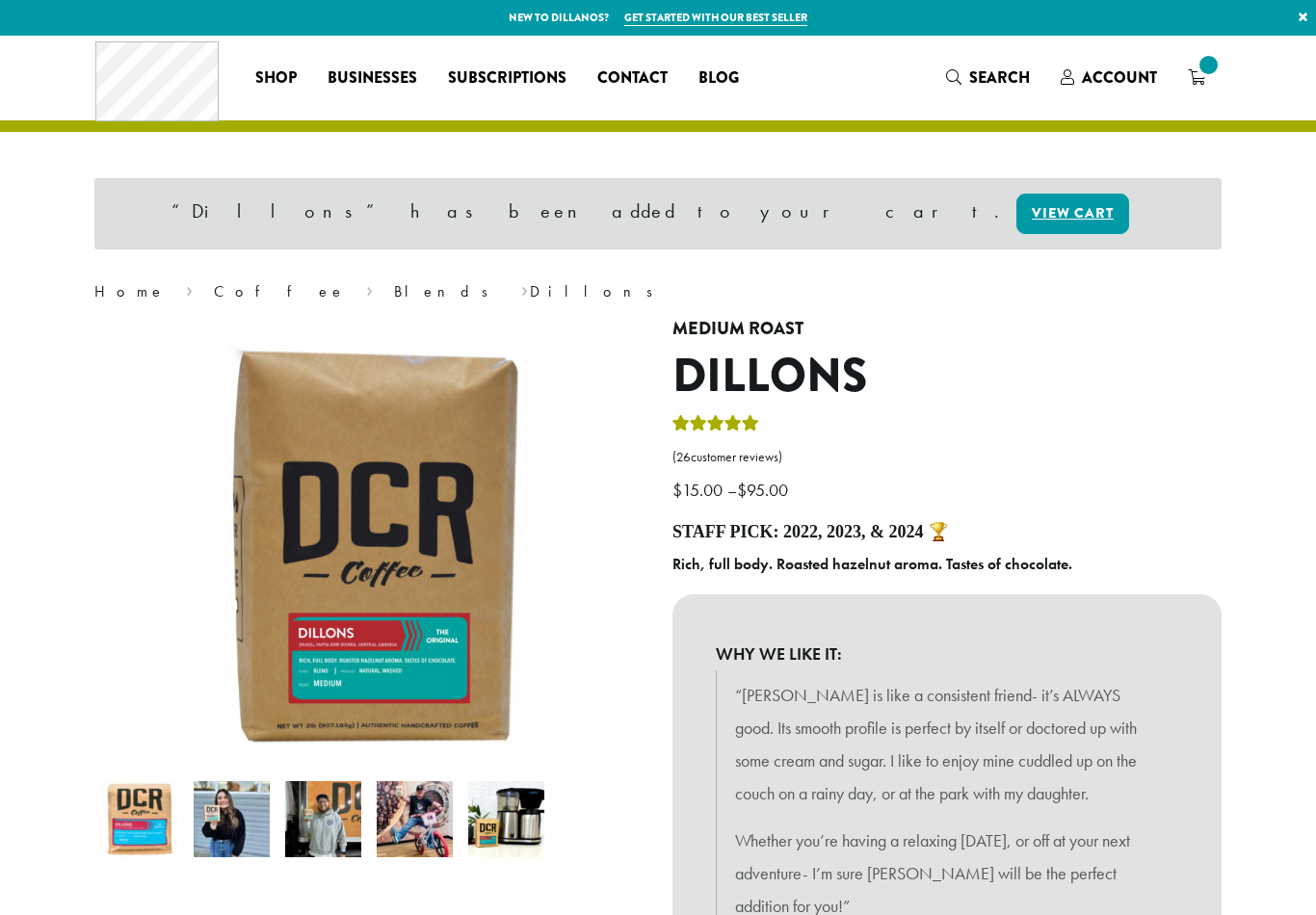 scroll, scrollTop: 0, scrollLeft: 0, axis: both 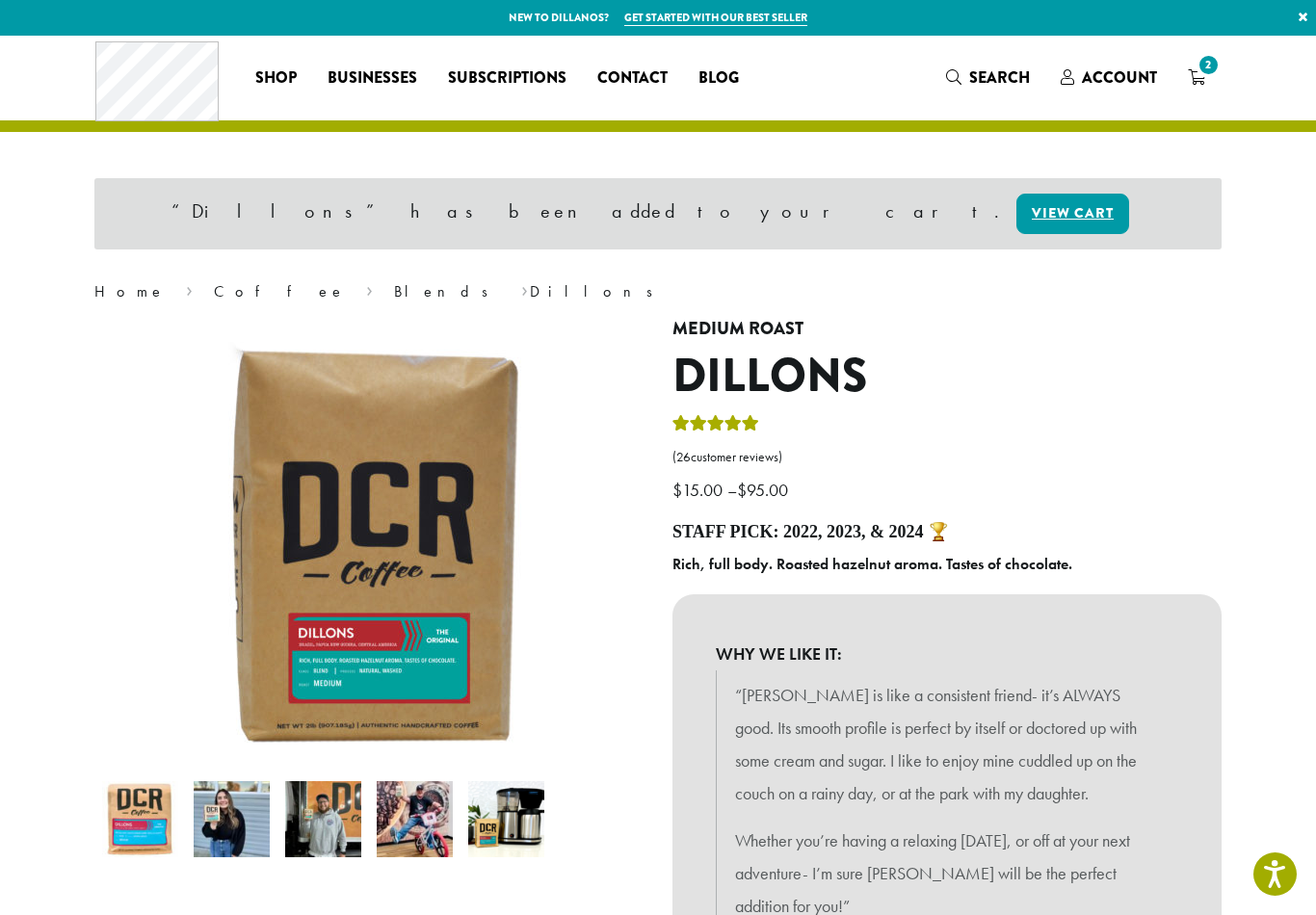 click on "2" at bounding box center (1208, 65) 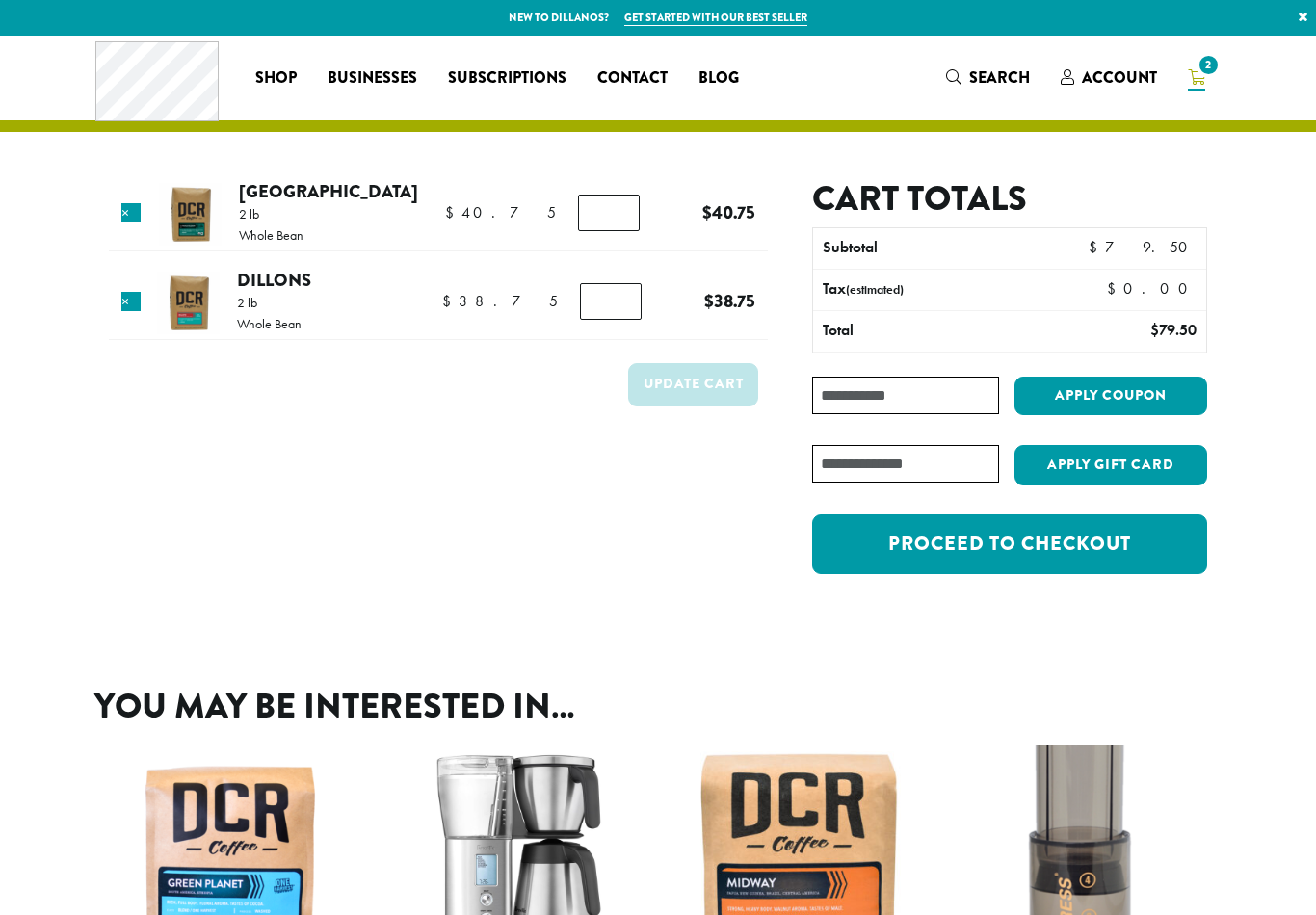 scroll, scrollTop: 0, scrollLeft: 0, axis: both 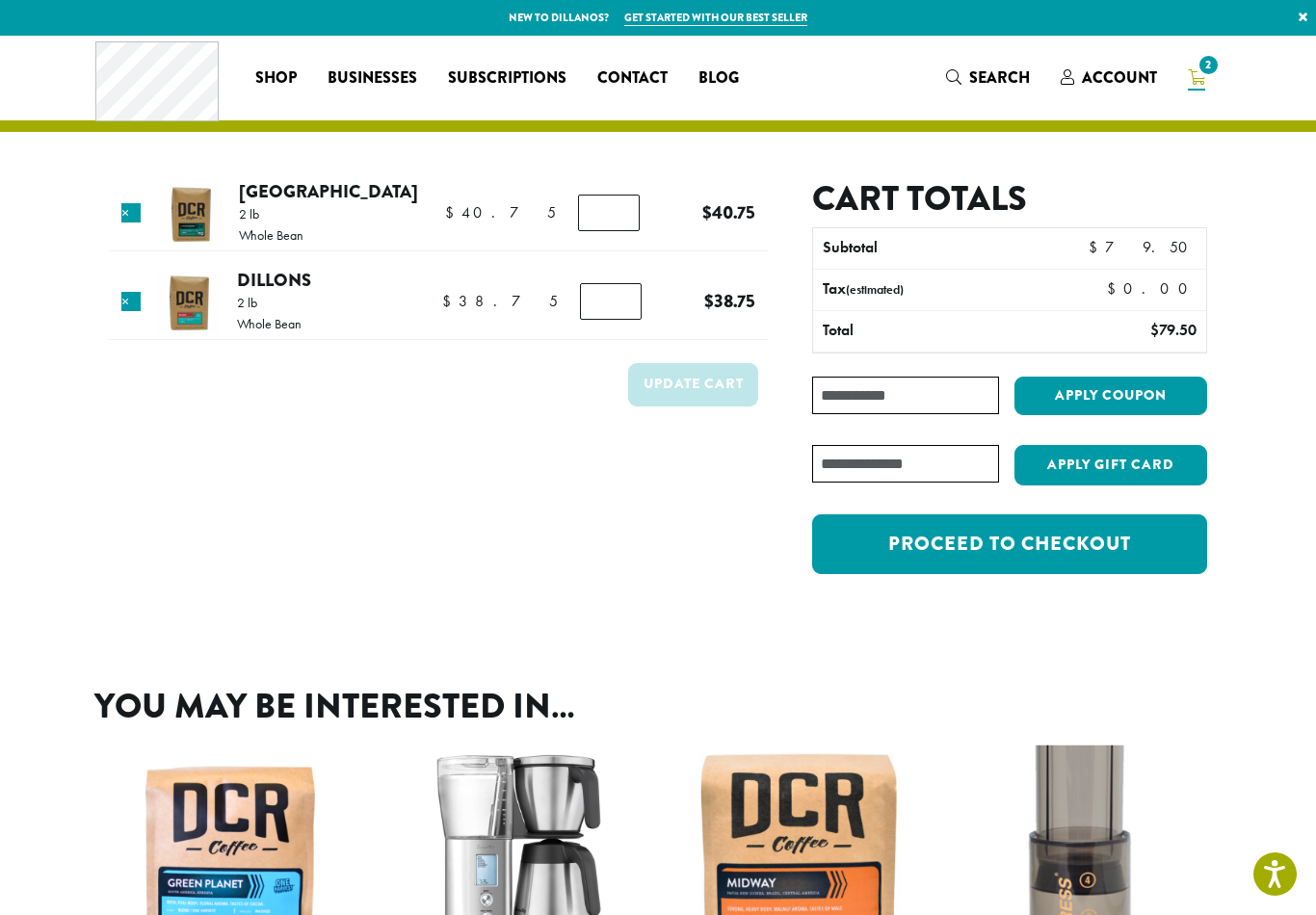 click on "Proceed to checkout" at bounding box center (1010, 544) 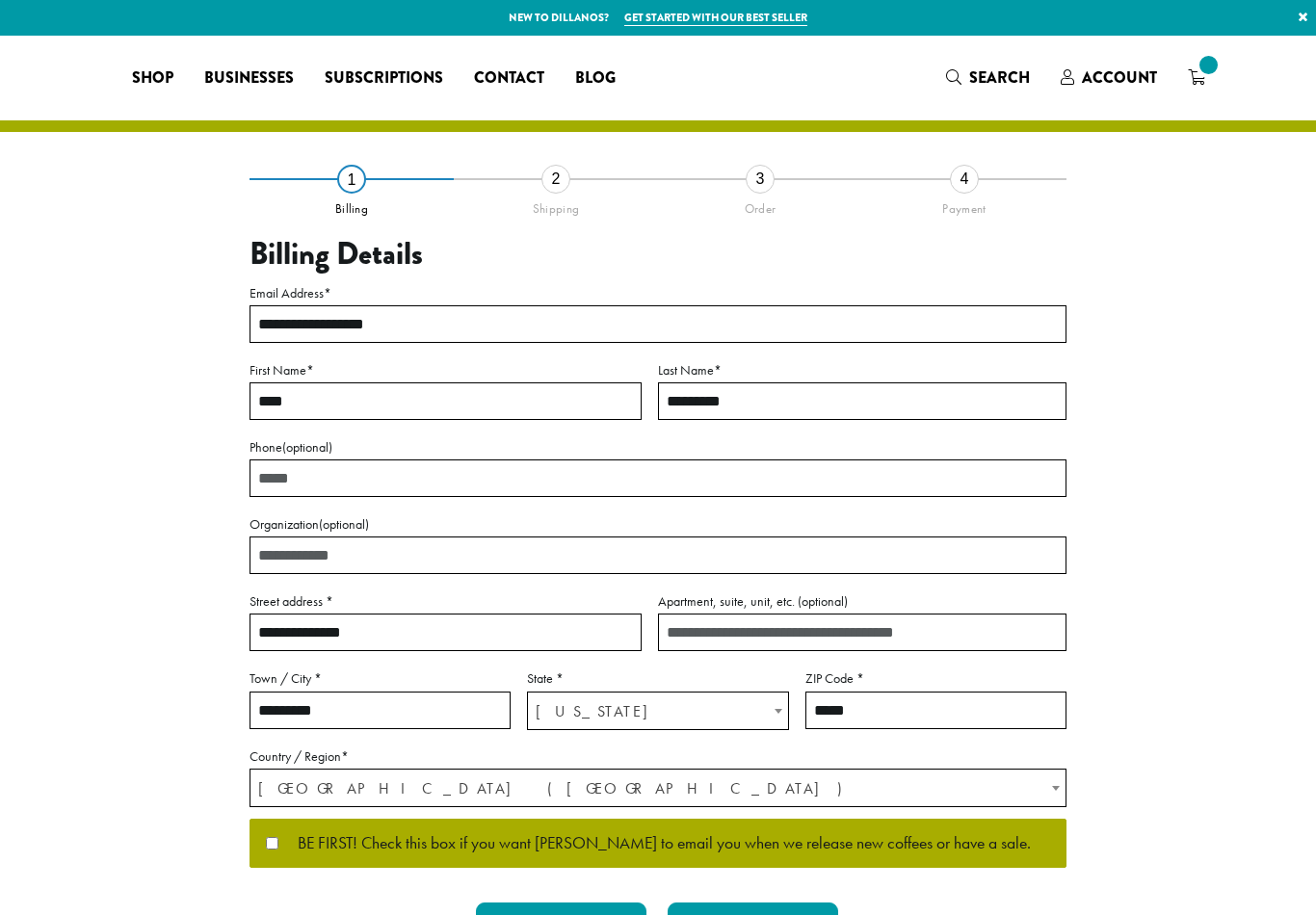 select on "**" 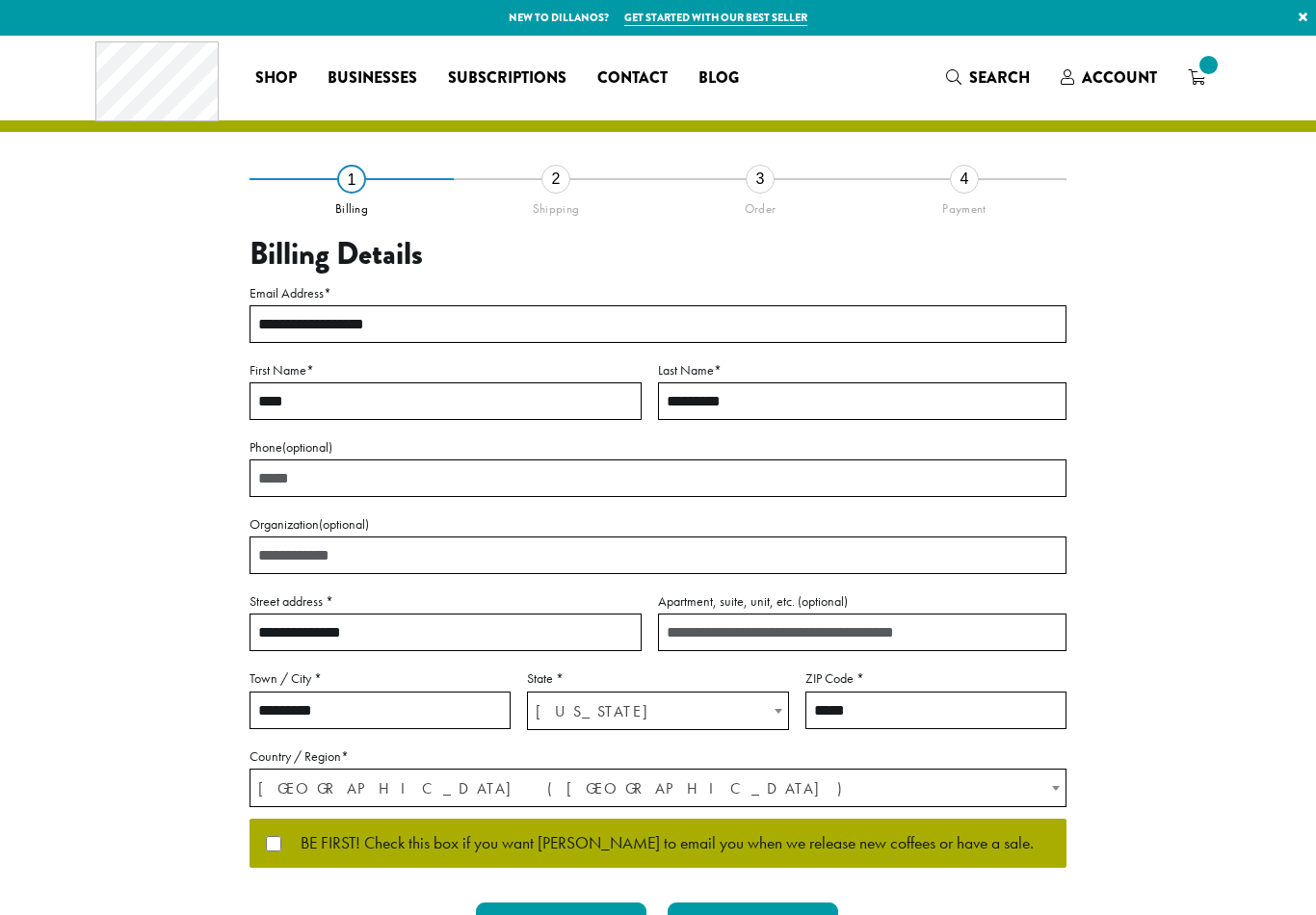 scroll, scrollTop: 0, scrollLeft: 0, axis: both 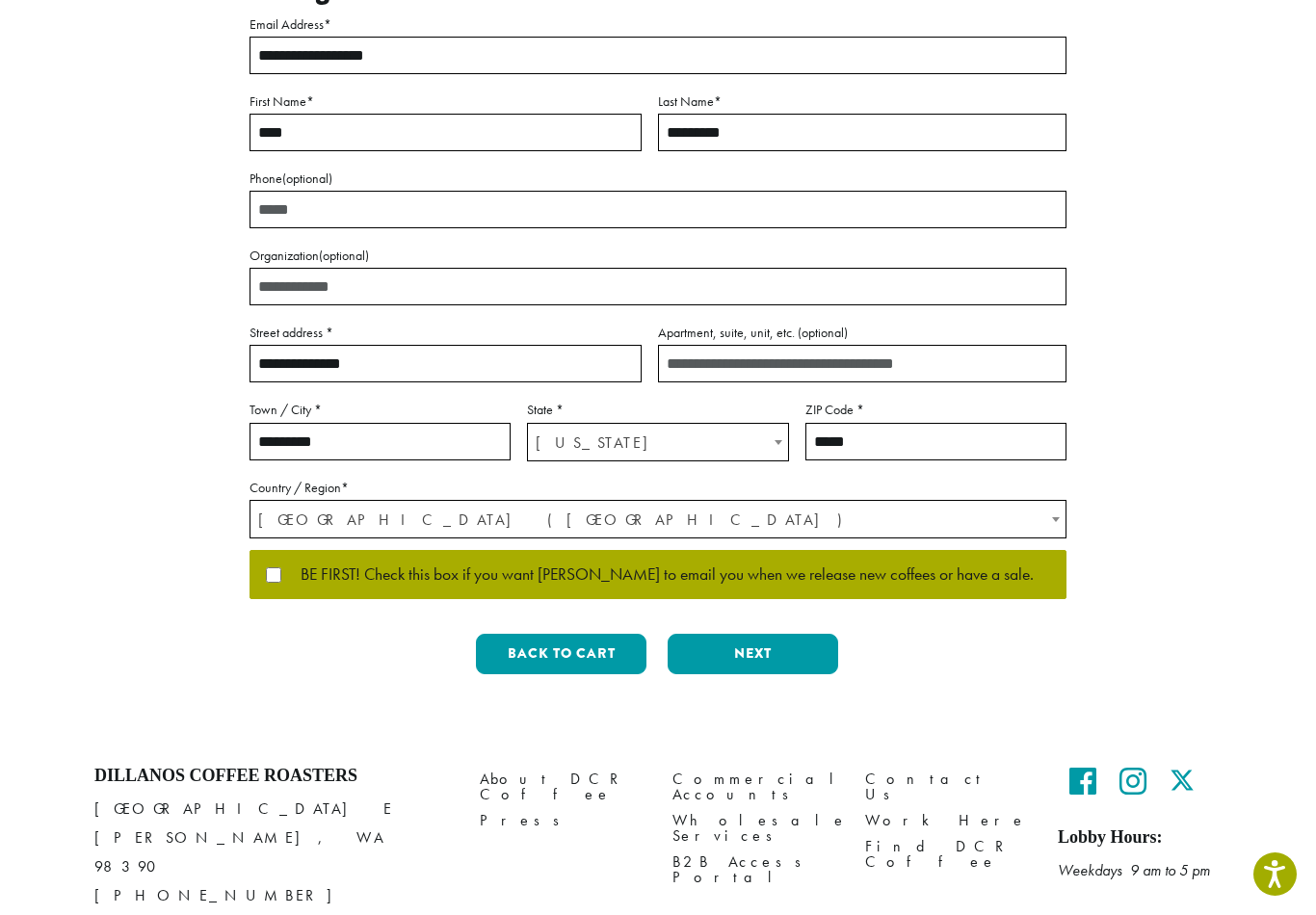 click on "Next" at bounding box center (752, 654) 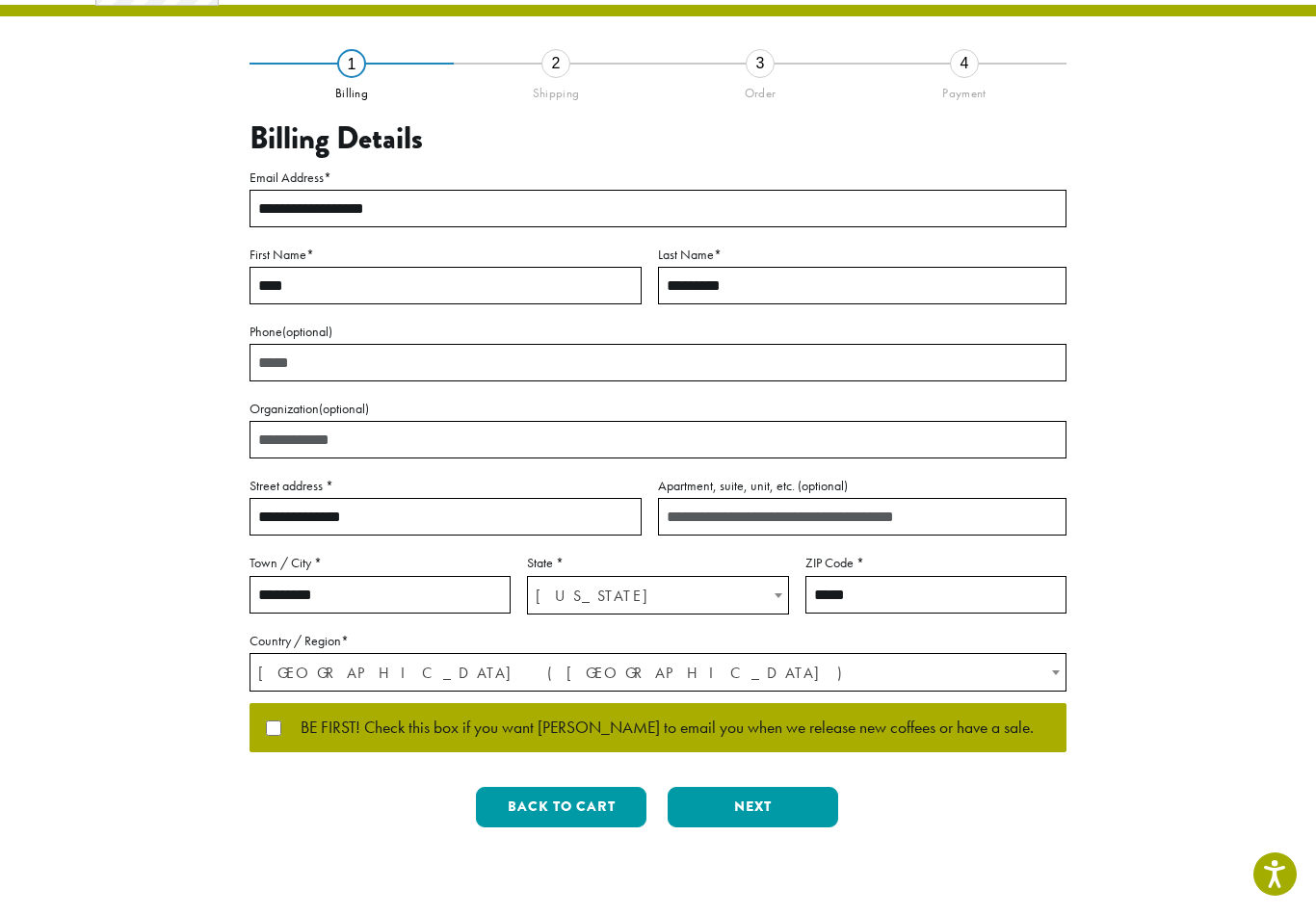 scroll, scrollTop: 0, scrollLeft: 0, axis: both 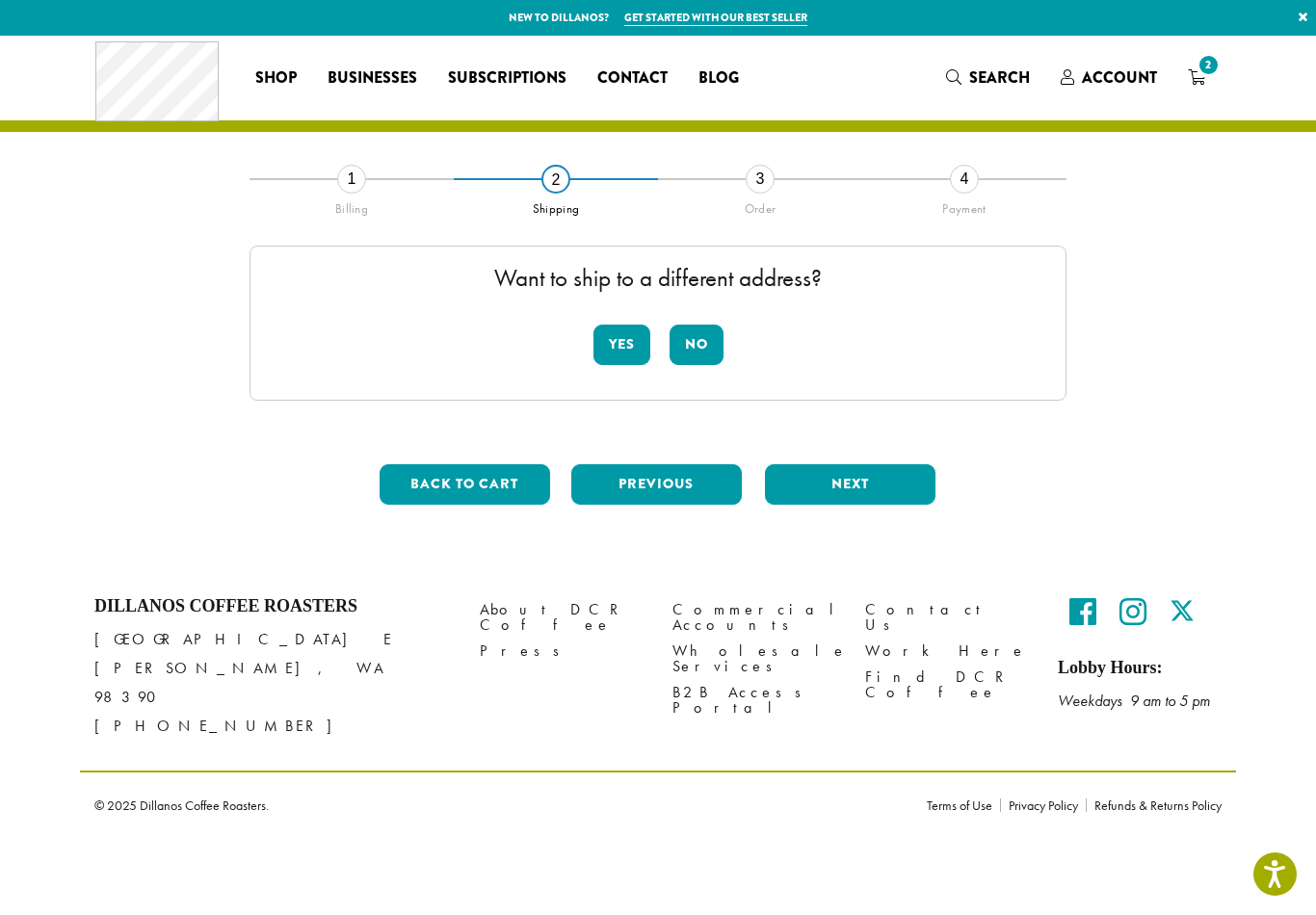 click on "No" at bounding box center [697, 345] 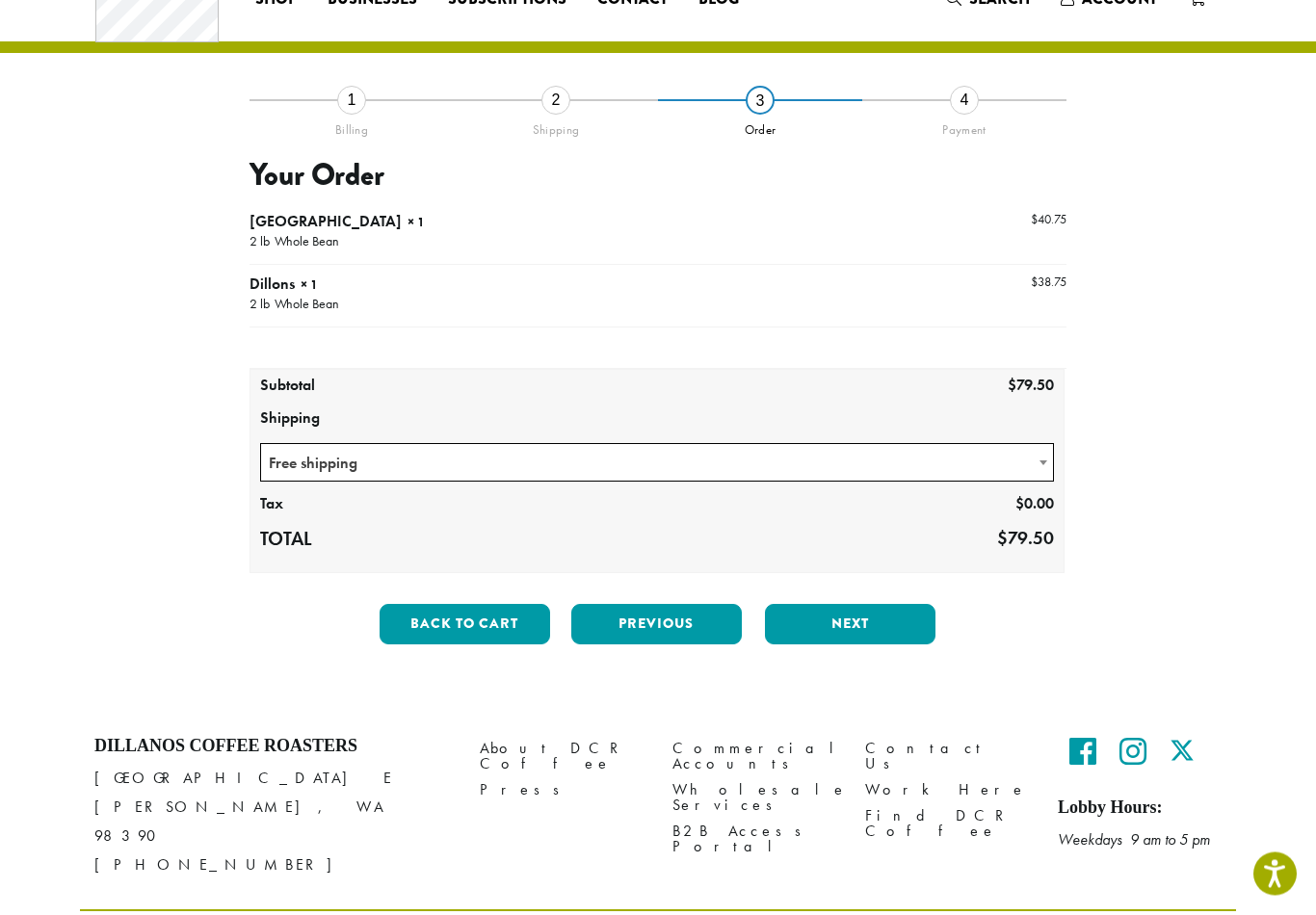 scroll, scrollTop: 85, scrollLeft: 0, axis: vertical 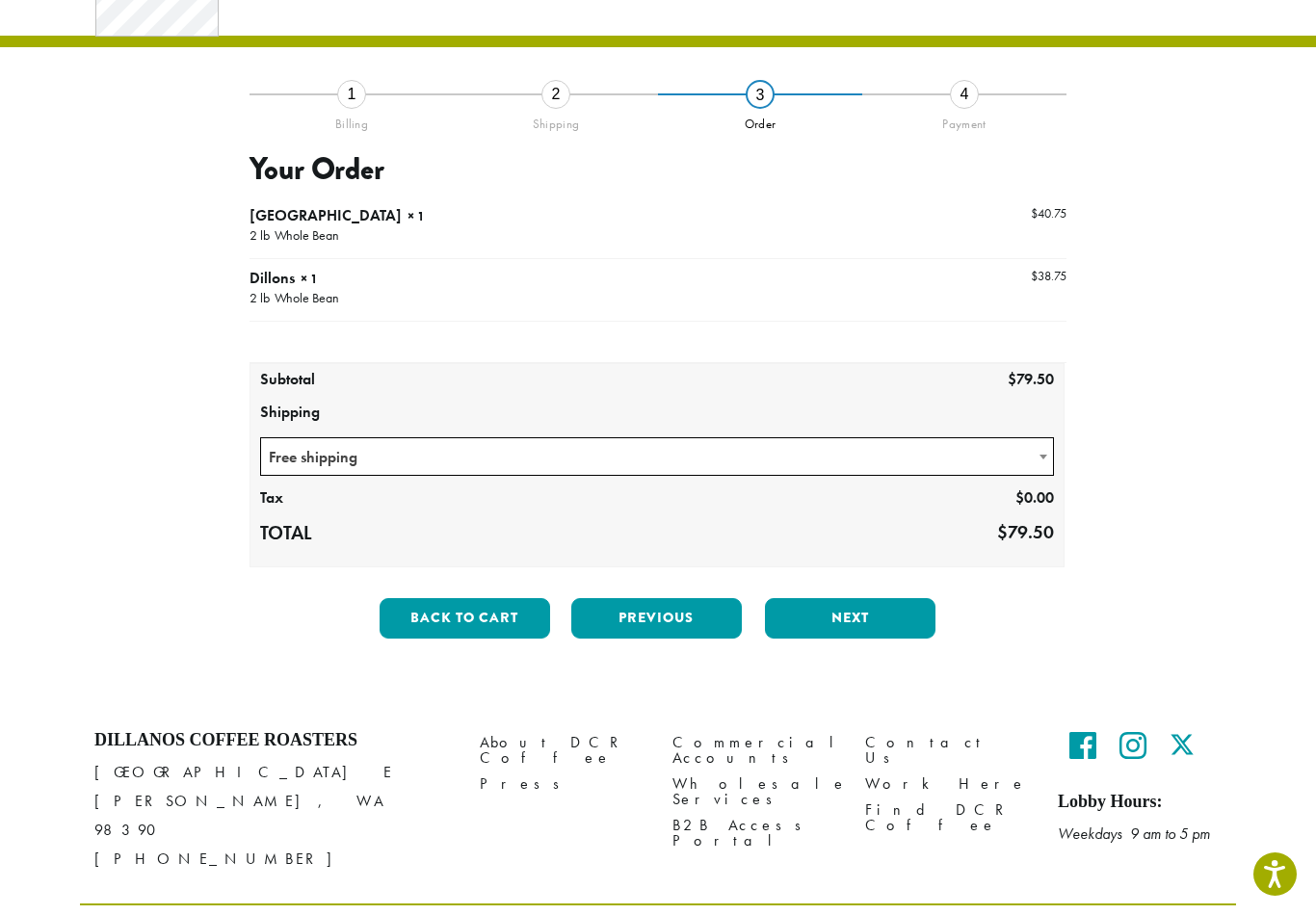 click on "Next" at bounding box center (850, 618) 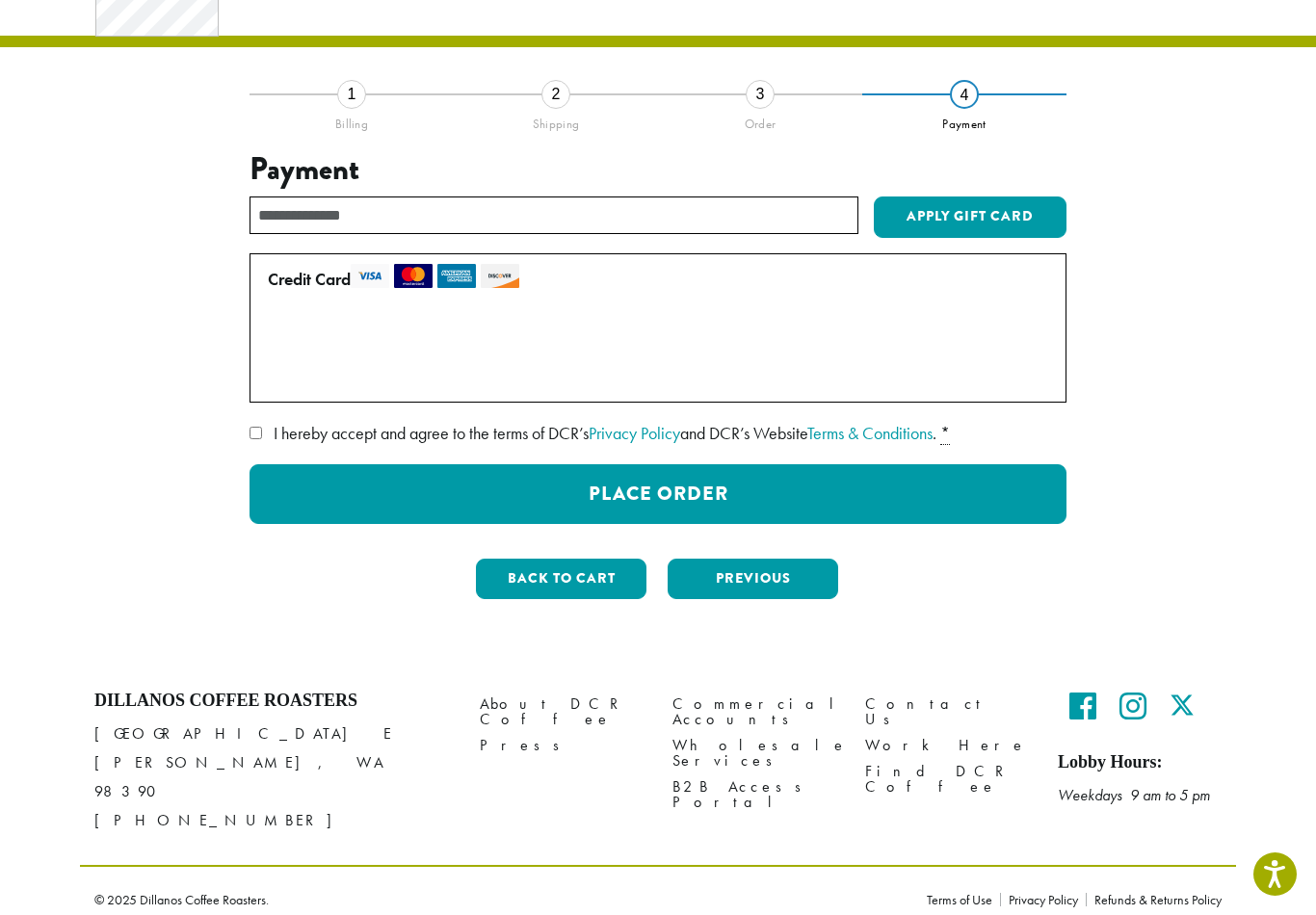 scroll, scrollTop: 43, scrollLeft: 0, axis: vertical 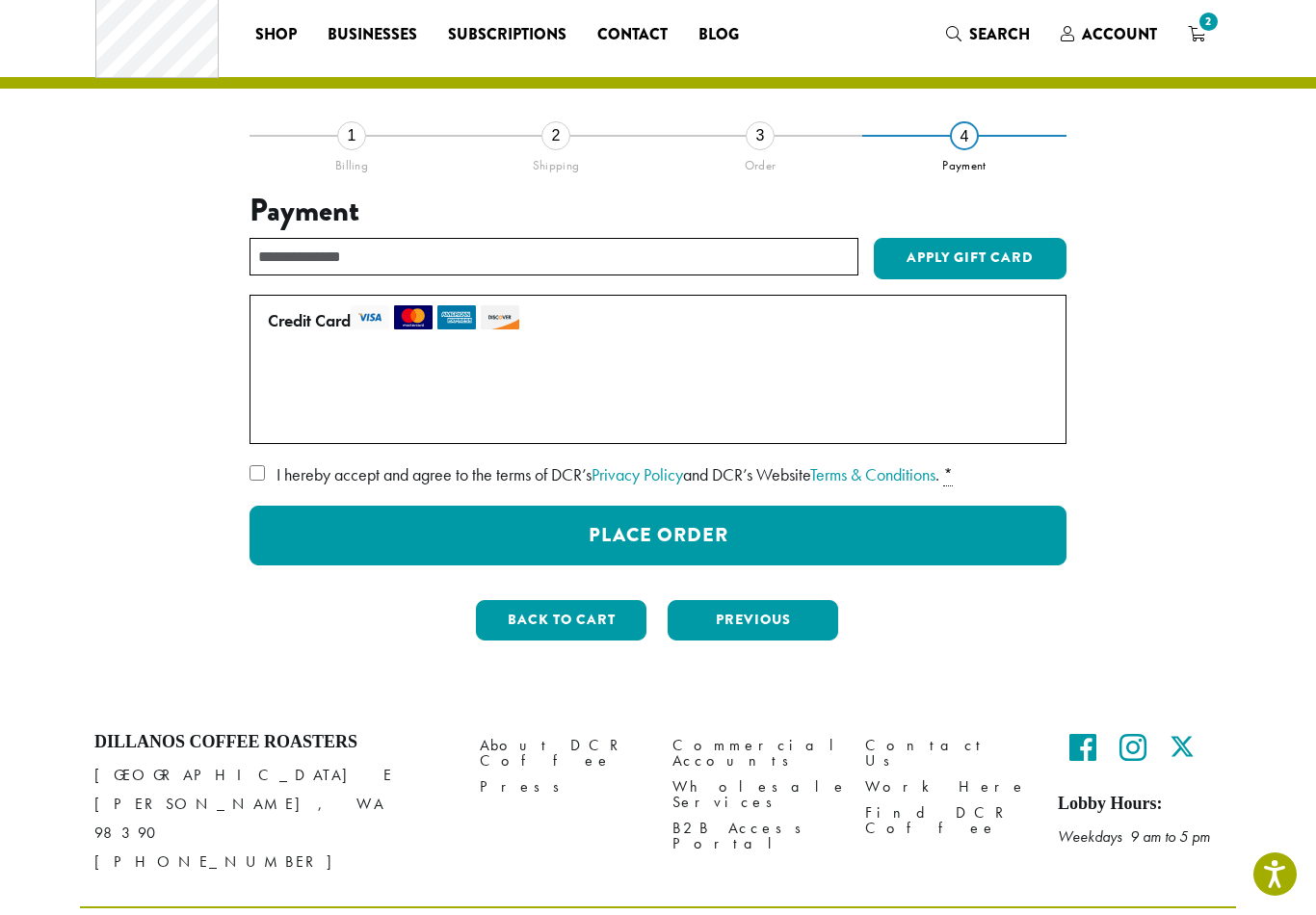 click on "I hereby accept and agree to the terms of DCR’s  Privacy Policy  and DCR’s Website  Terms & Conditions .   *" at bounding box center (658, 475) 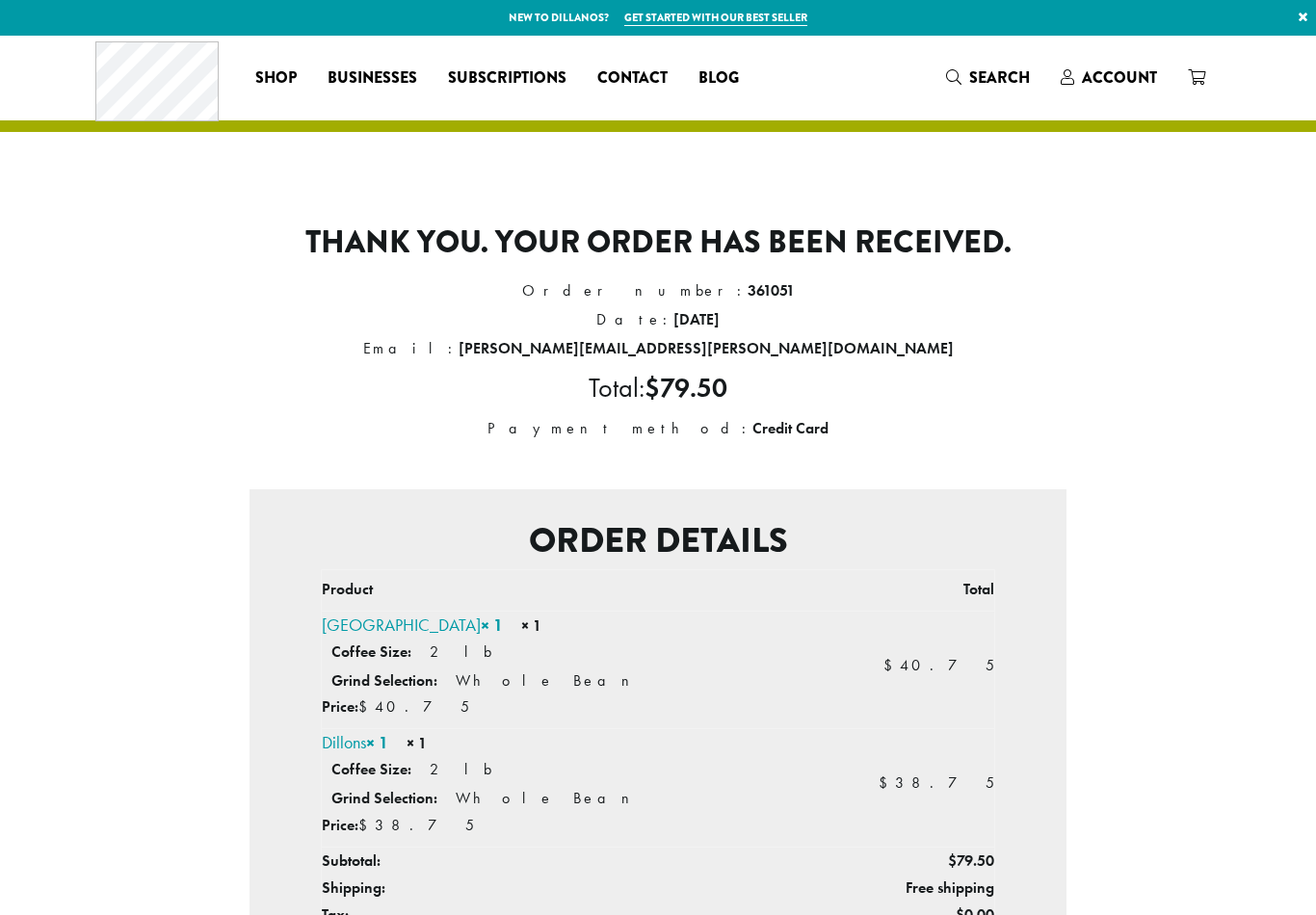 scroll, scrollTop: 0, scrollLeft: 0, axis: both 